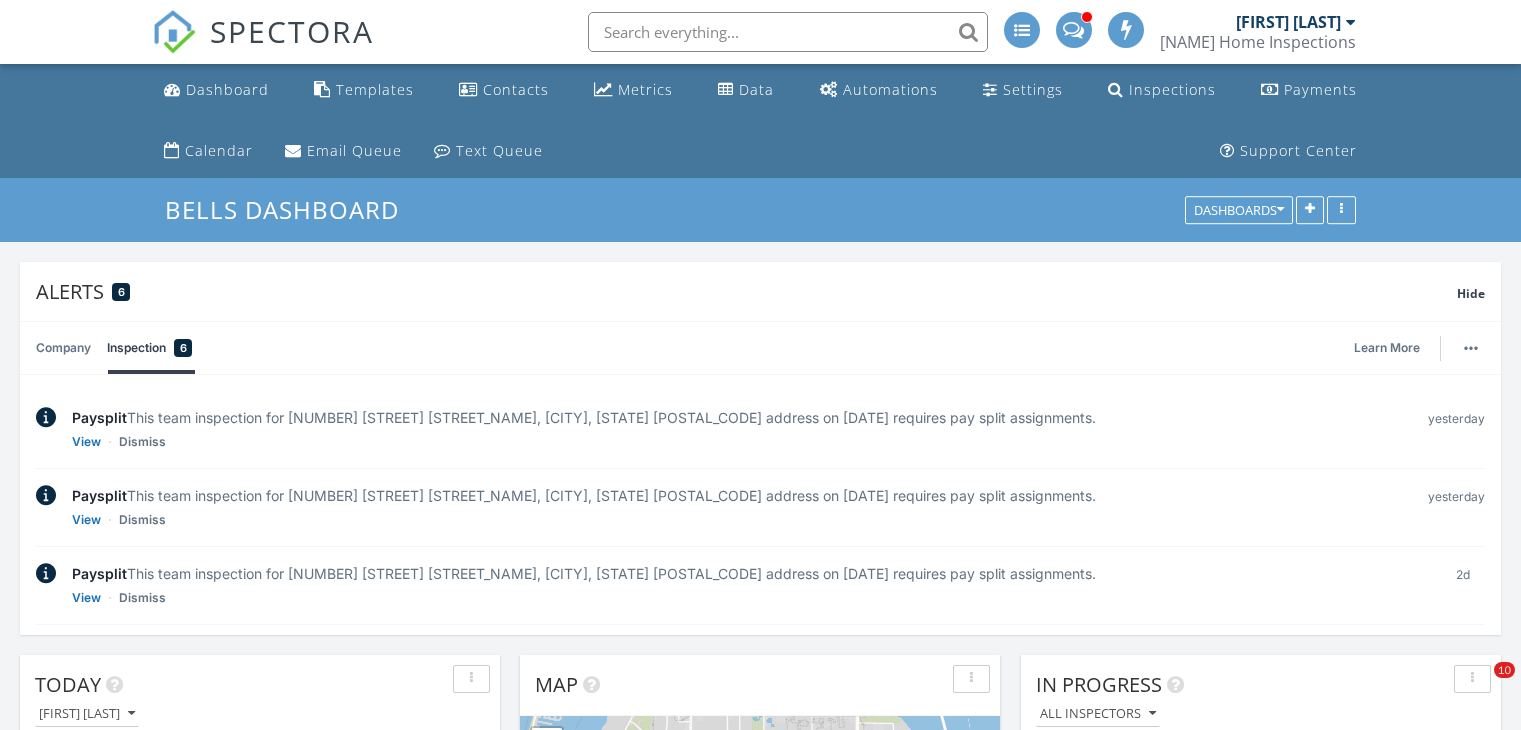 scroll, scrollTop: 0, scrollLeft: 0, axis: both 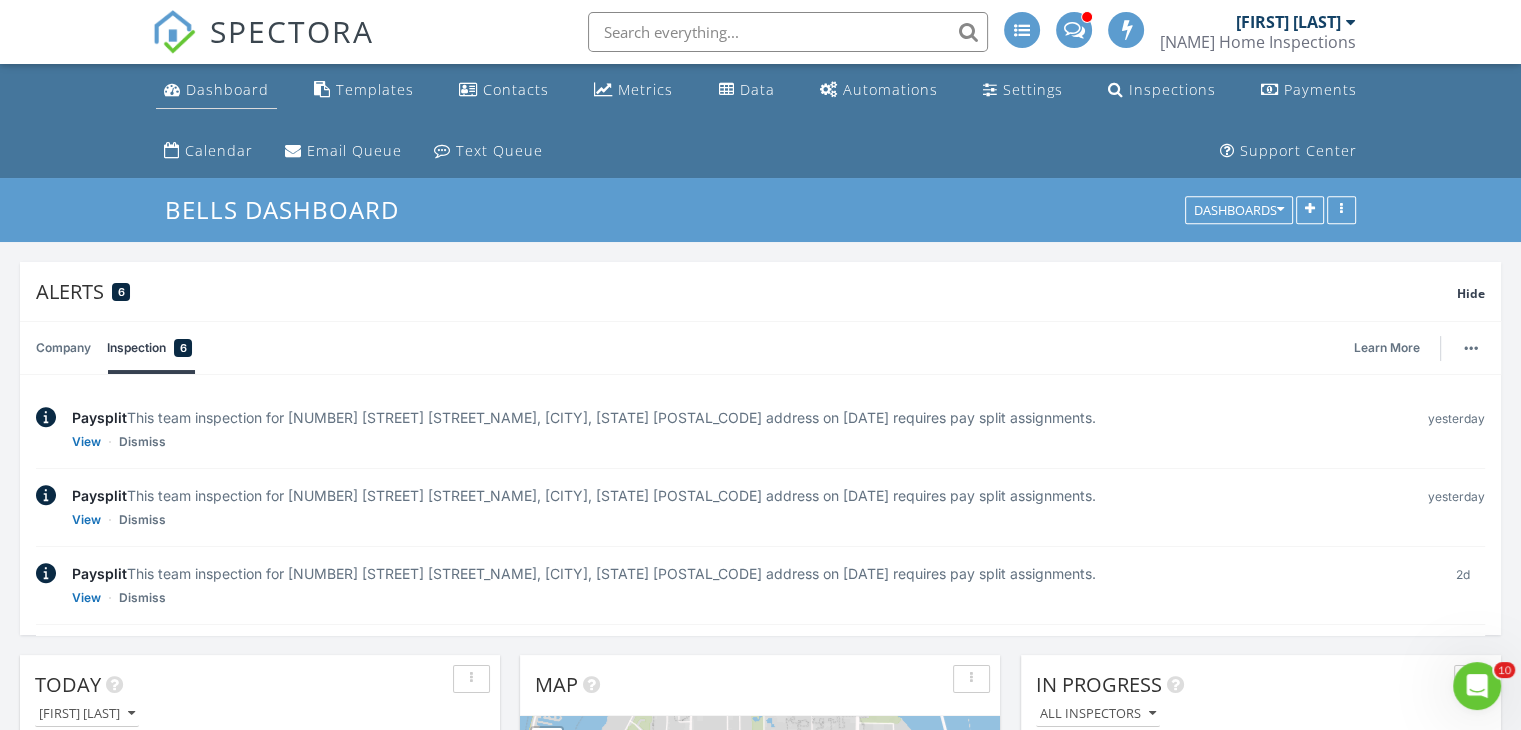 click on "Dashboard" at bounding box center [216, 90] 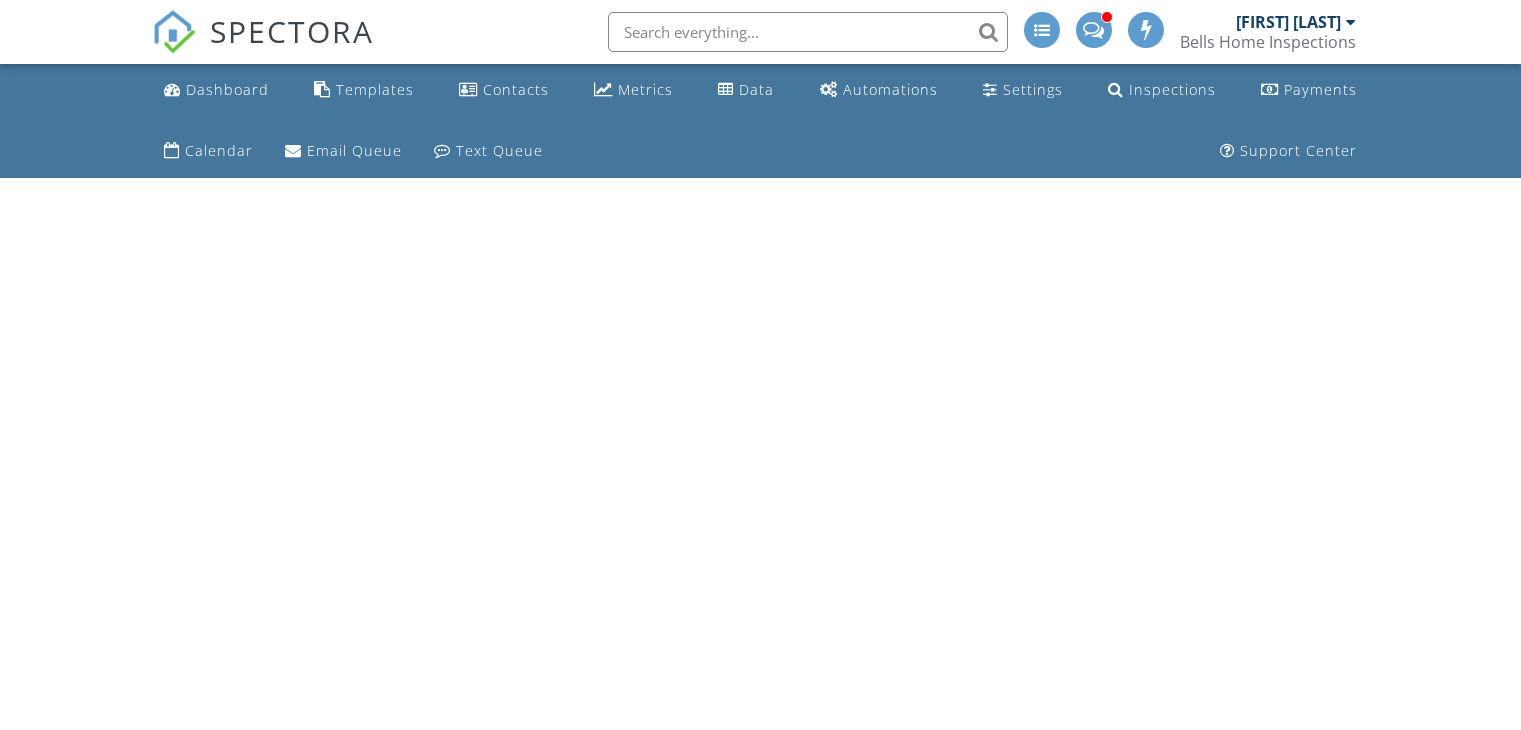 scroll, scrollTop: 0, scrollLeft: 0, axis: both 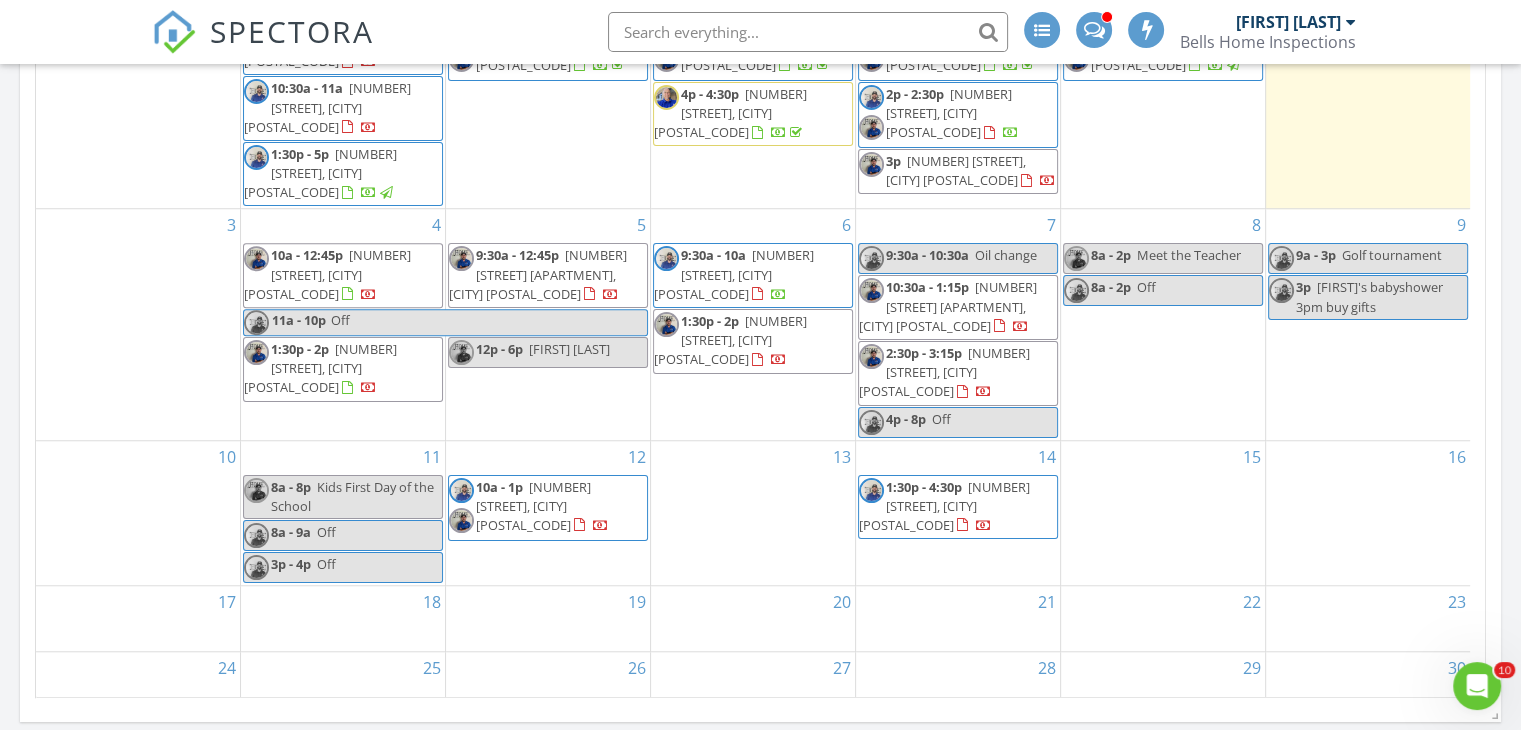 click on "4
10a - 12:45p
9642 Elgin Blvd, Spring Hill 34606
11a - 10p
Off
1:30p - 2p
8431 Orient Way NE, St. Petersburg 33702" at bounding box center [343, 324] 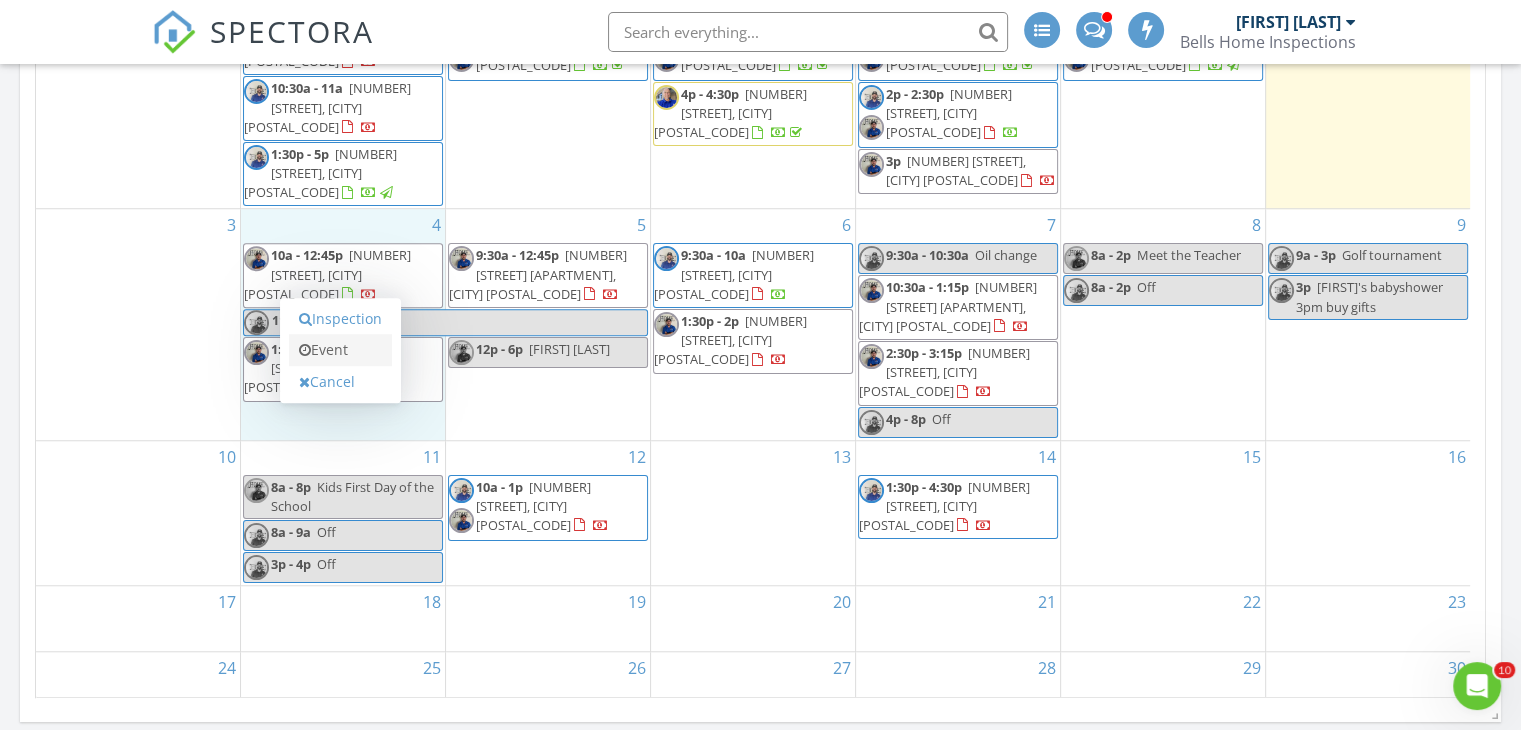 click on "Event" at bounding box center (340, 350) 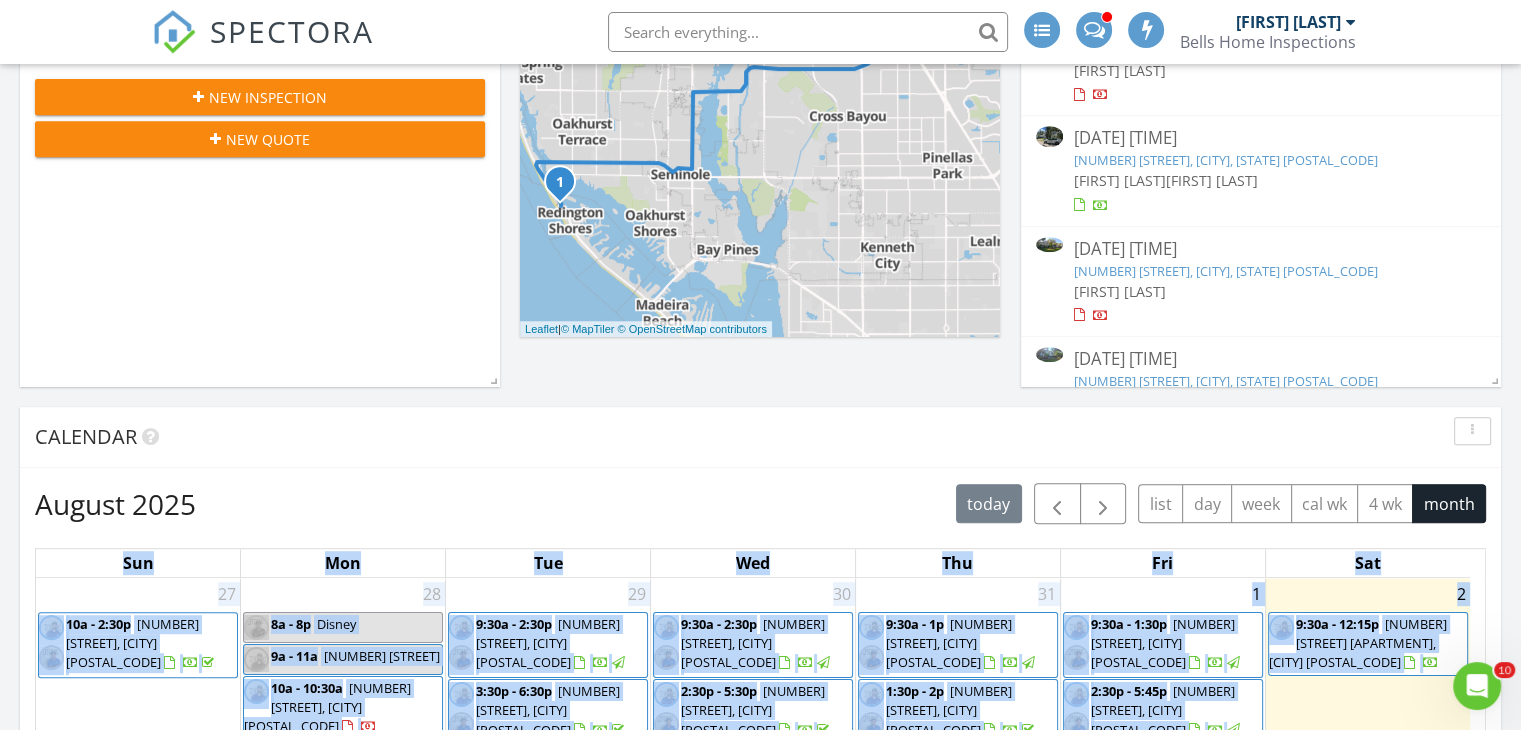 scroll, scrollTop: 813, scrollLeft: 0, axis: vertical 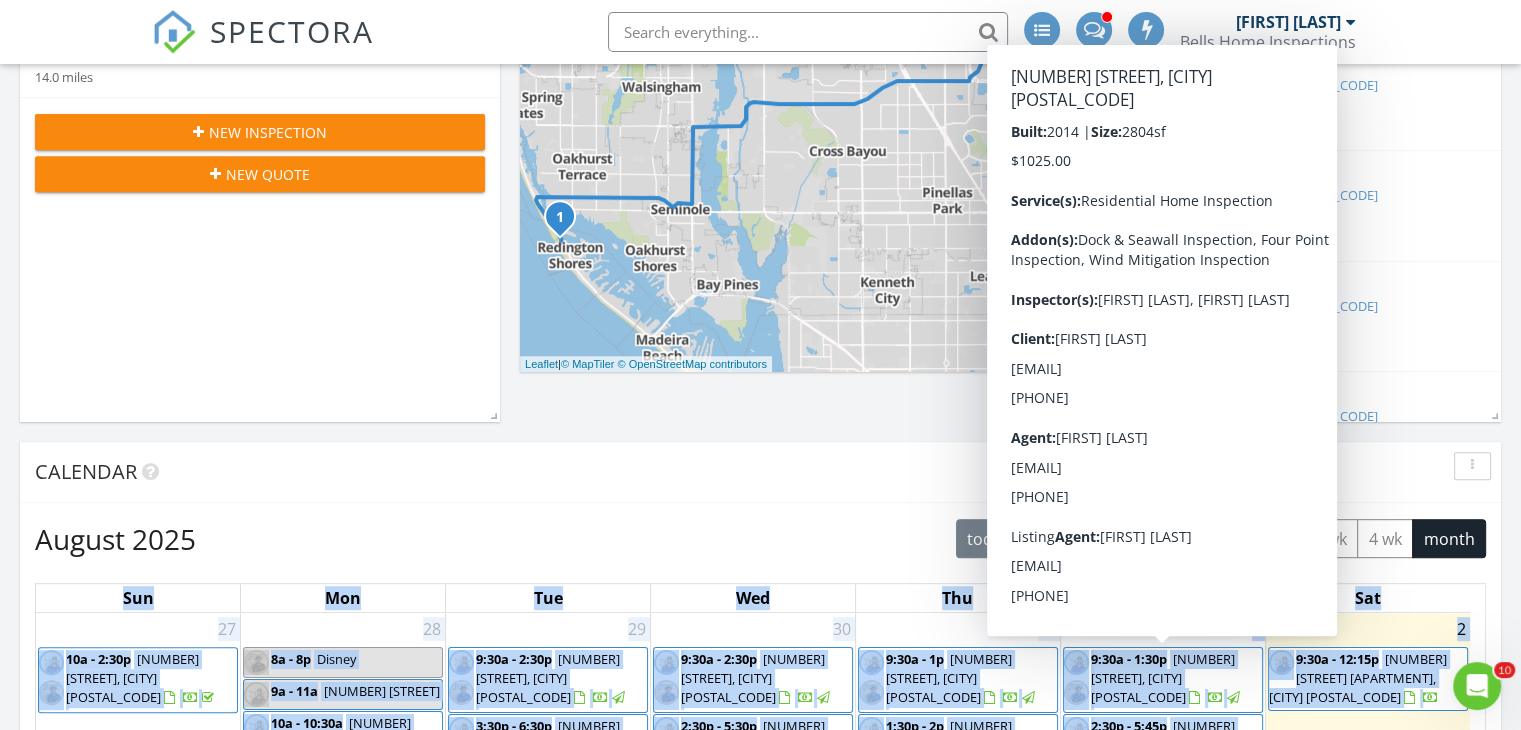 click on "9:30a - 1:30p" at bounding box center [1129, 659] 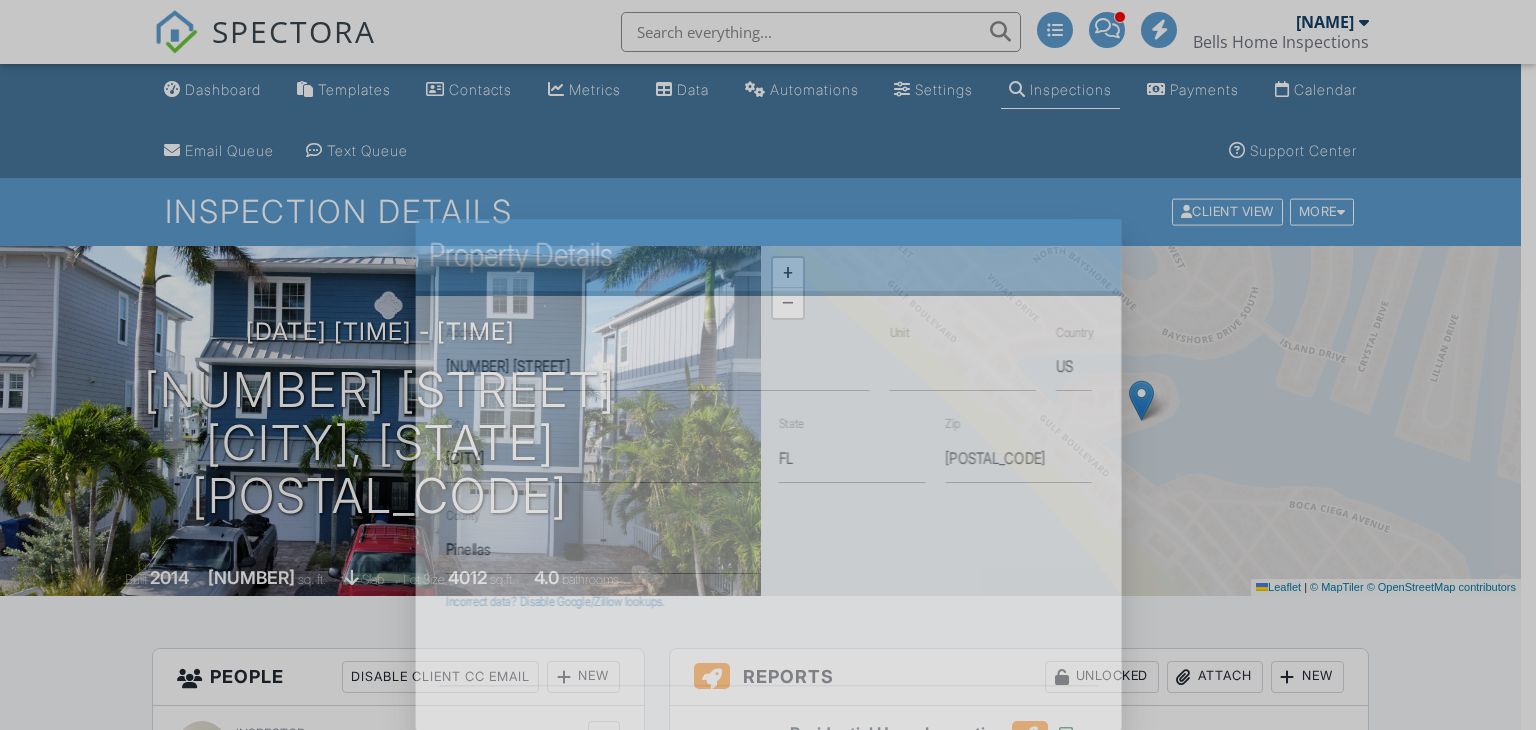 scroll, scrollTop: 0, scrollLeft: 0, axis: both 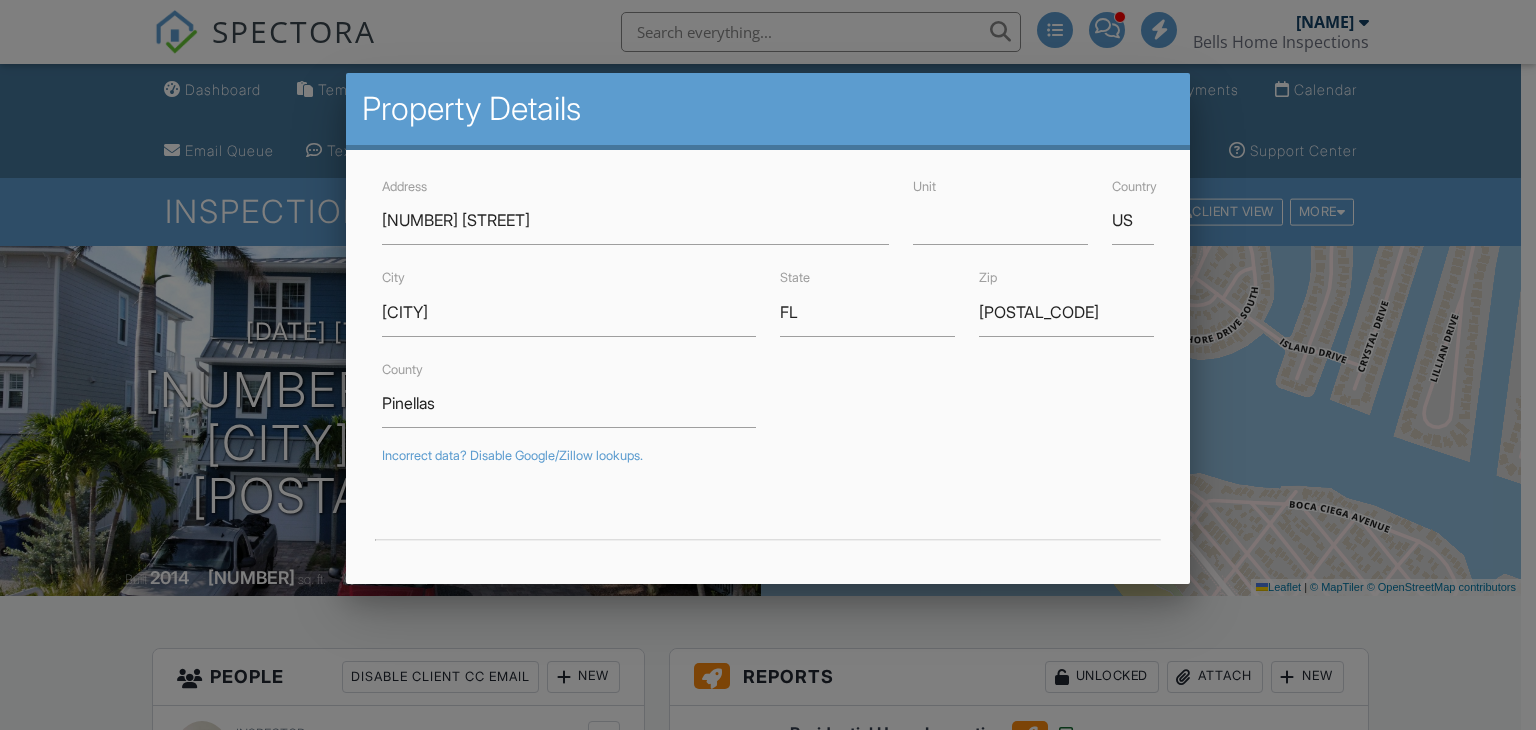 drag, startPoint x: 503, startPoint y: 216, endPoint x: 356, endPoint y: 295, distance: 166.8832 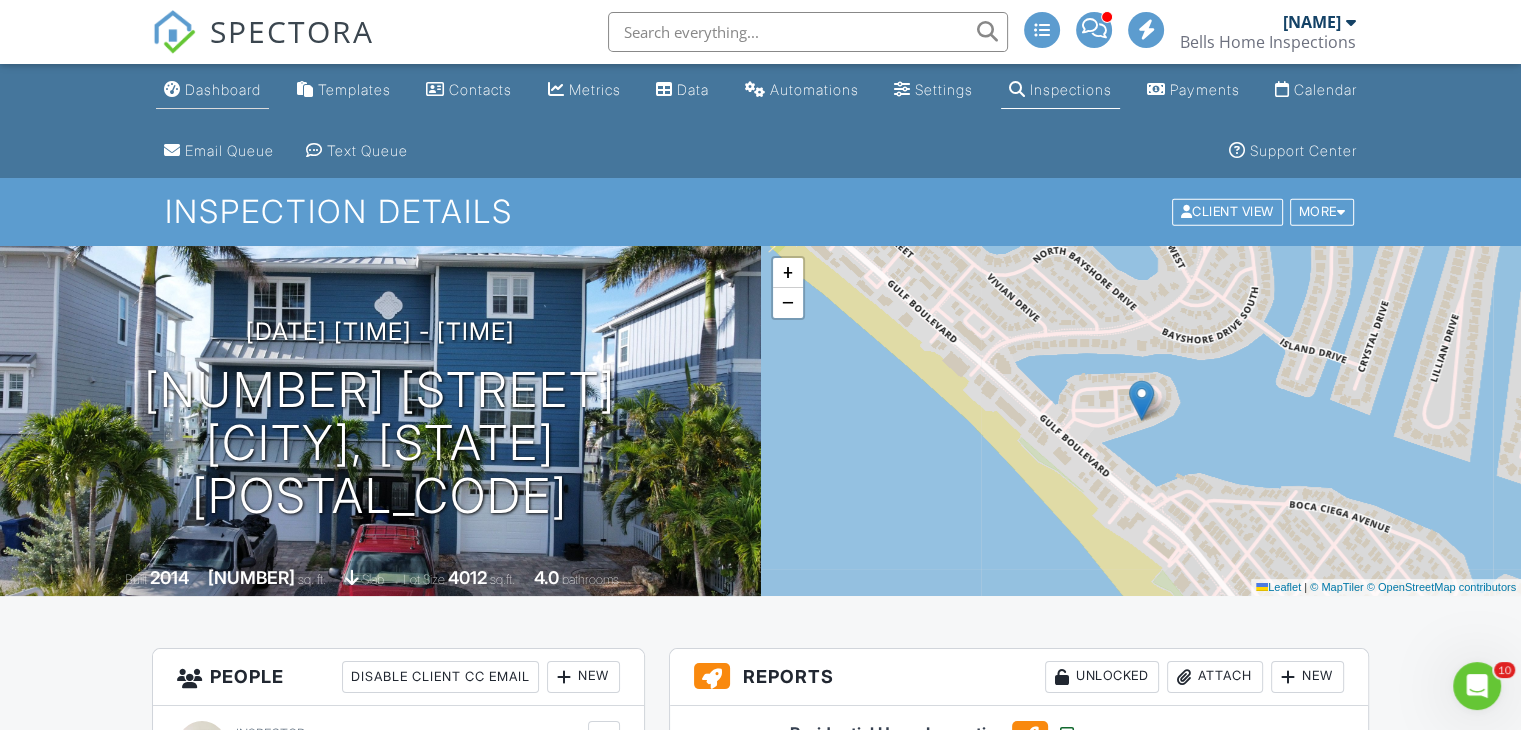scroll, scrollTop: 0, scrollLeft: 0, axis: both 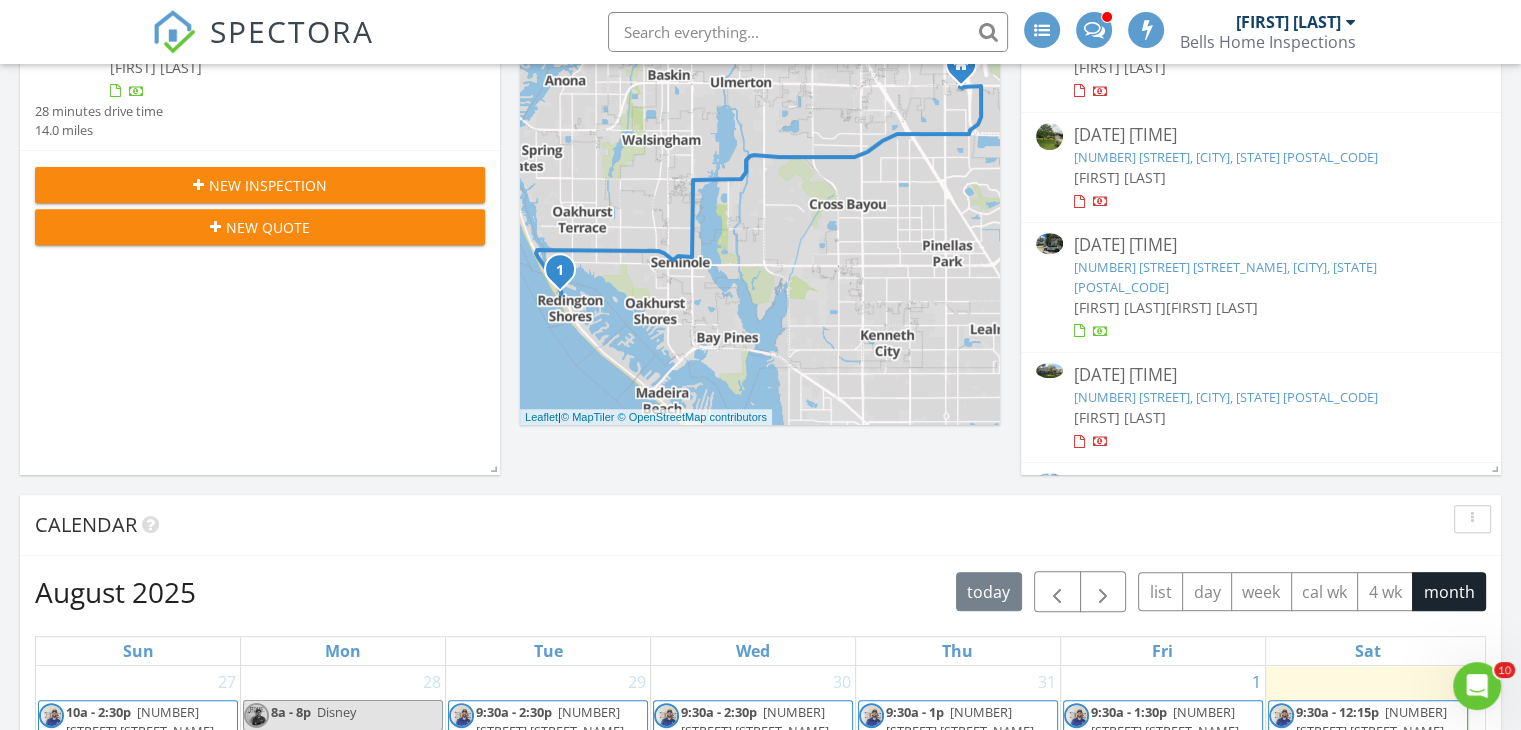 click on "9:30a - 12:15p" at bounding box center (1337, 712) 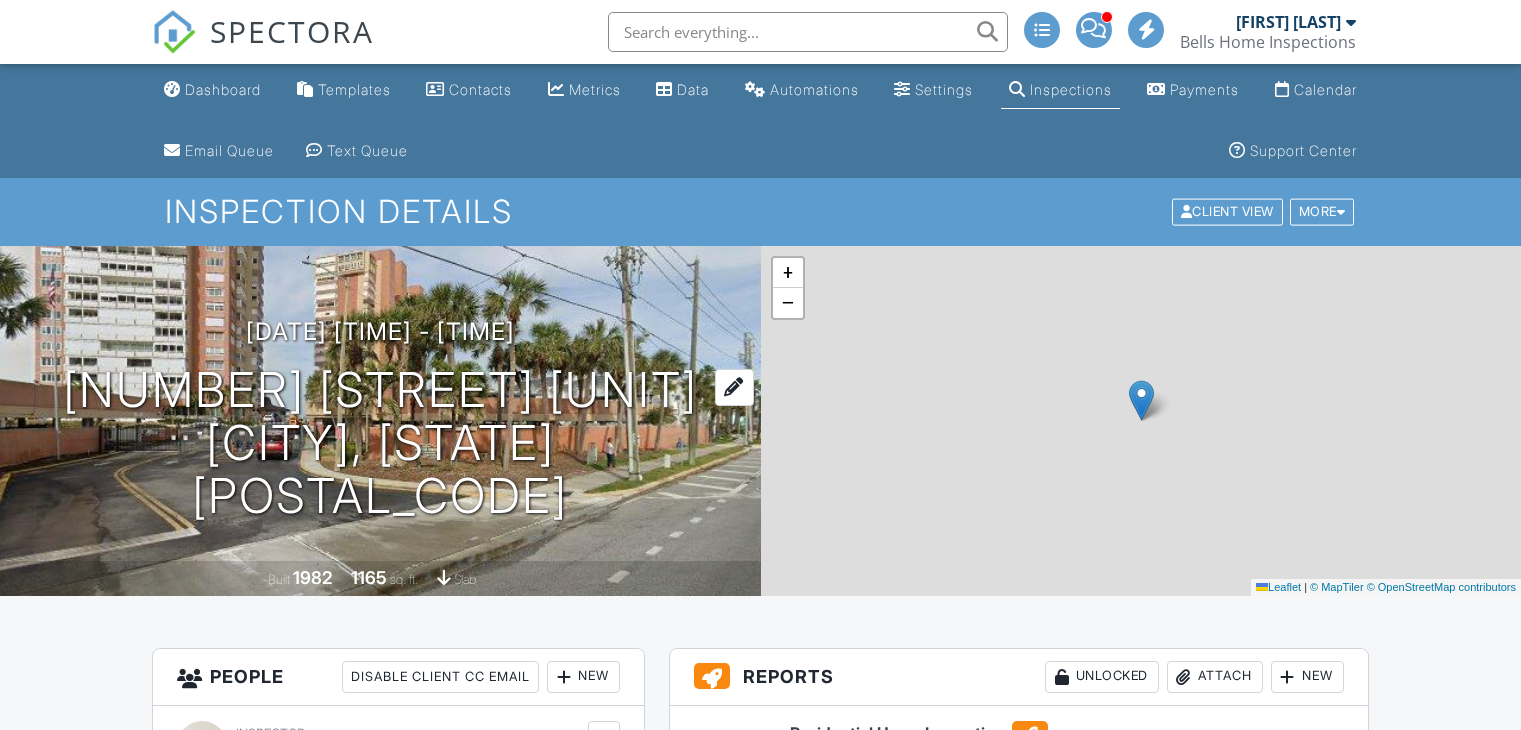 scroll, scrollTop: 0, scrollLeft: 0, axis: both 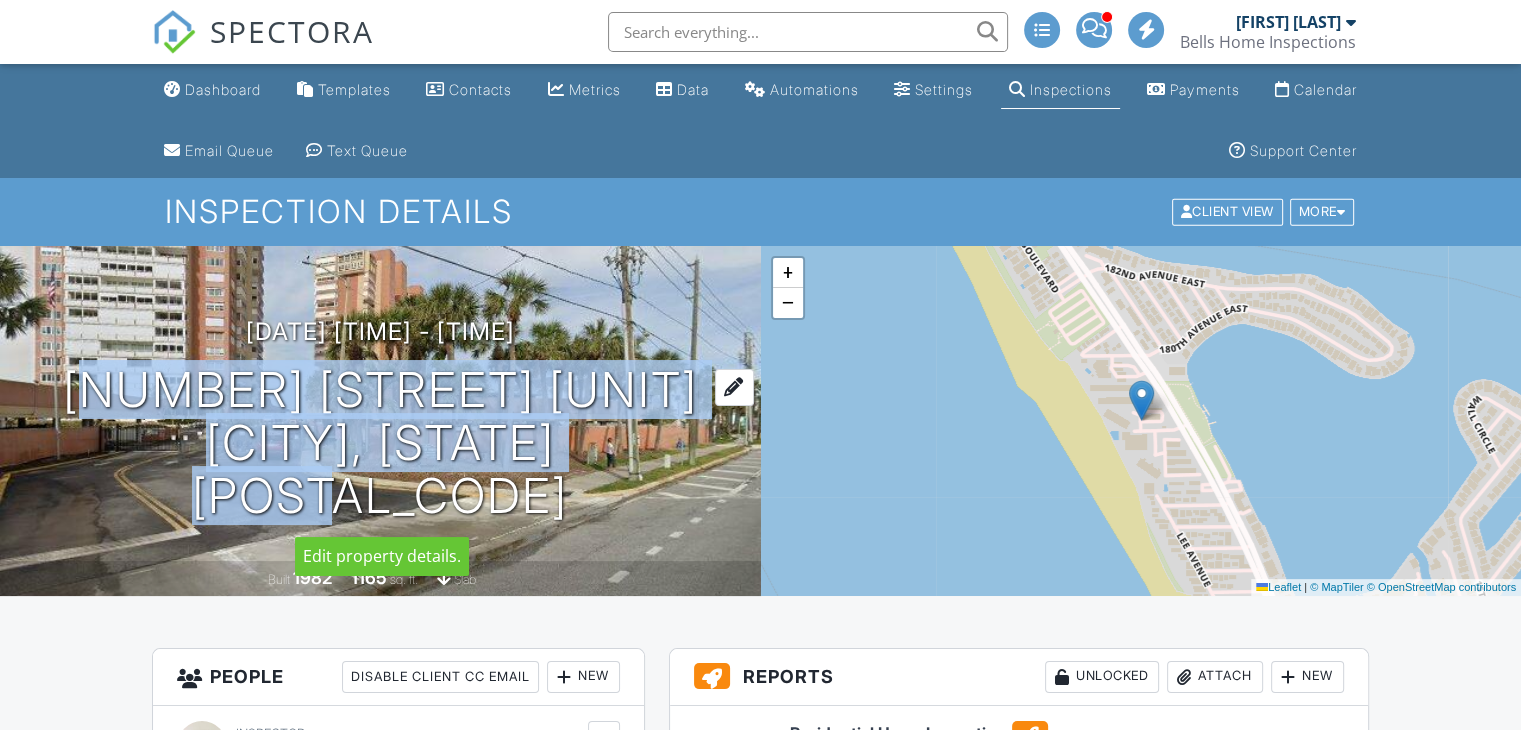 click on "[NUMBER] [STREET] [UNIT]
[CITY], [STATE] [POSTAL_CODE]" at bounding box center (380, 443) 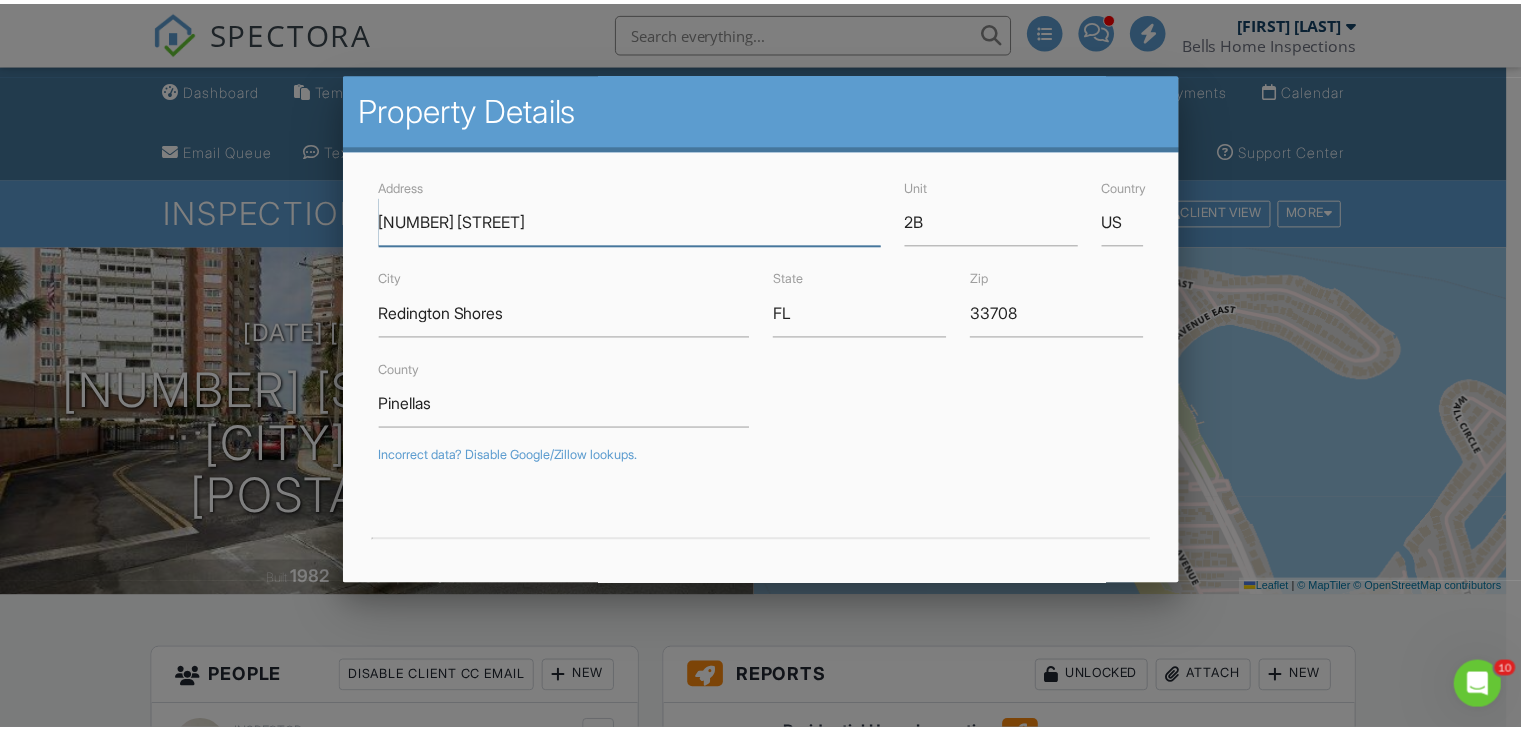 scroll, scrollTop: 0, scrollLeft: 0, axis: both 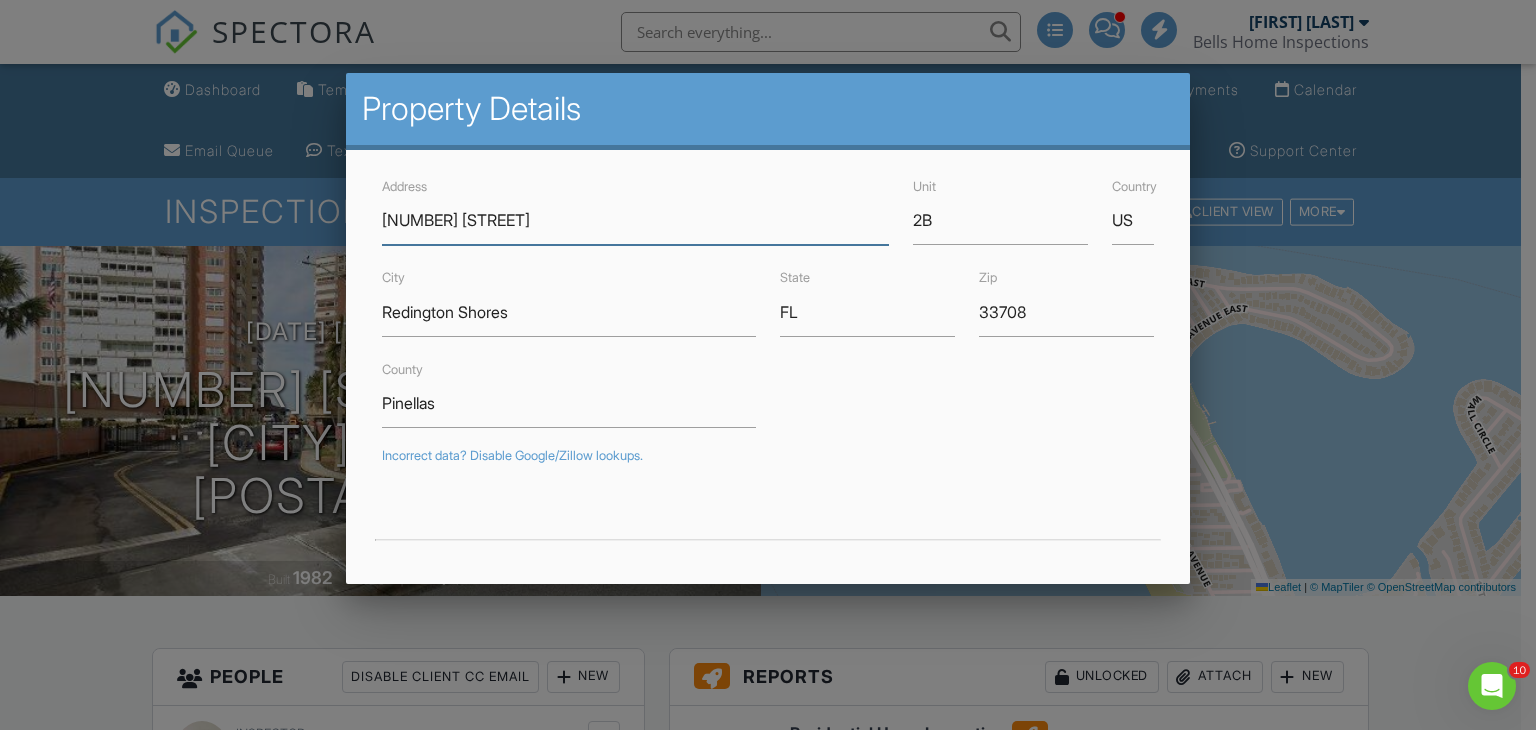 drag, startPoint x: 498, startPoint y: 419, endPoint x: 456, endPoint y: 209, distance: 214.15881 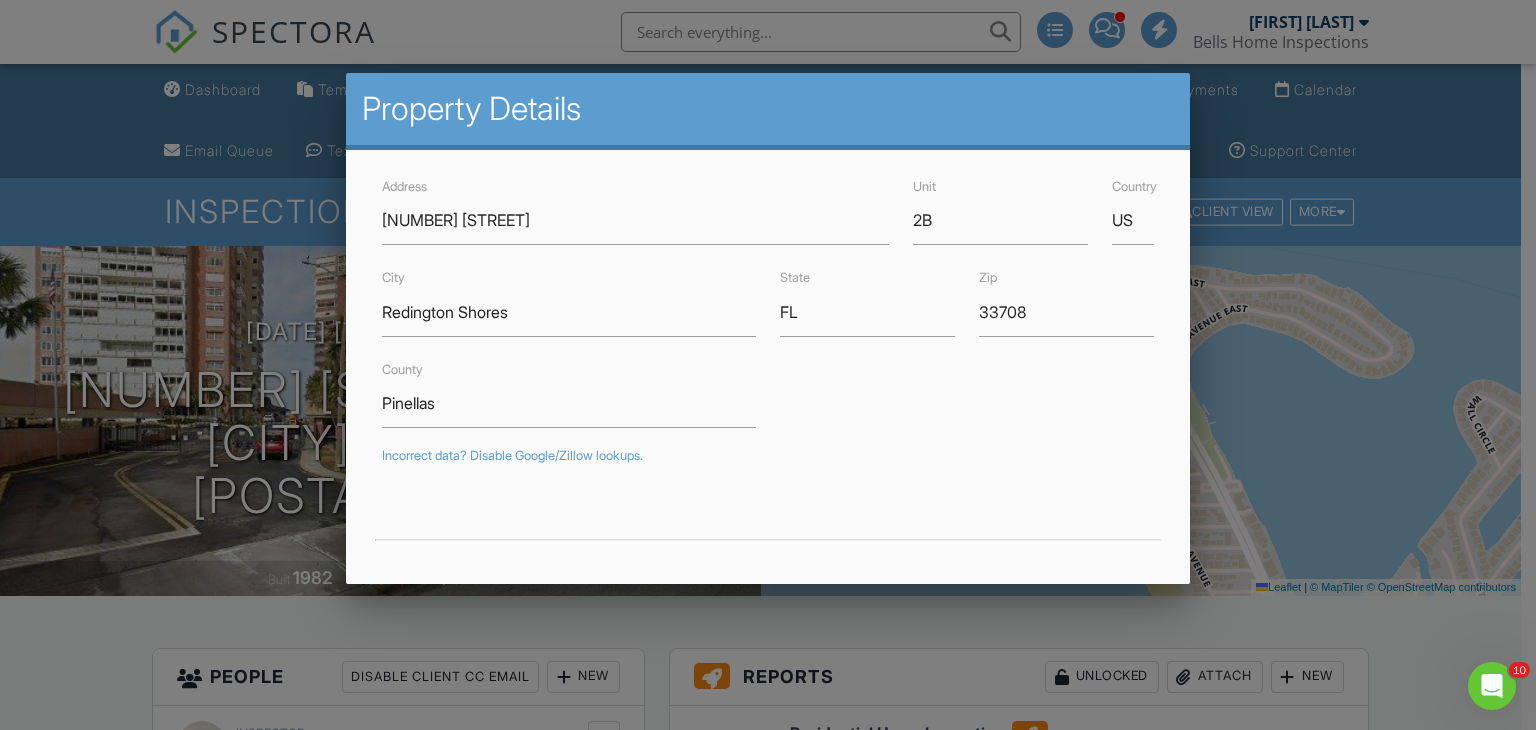 click on "County
Pinellas" at bounding box center [569, 392] 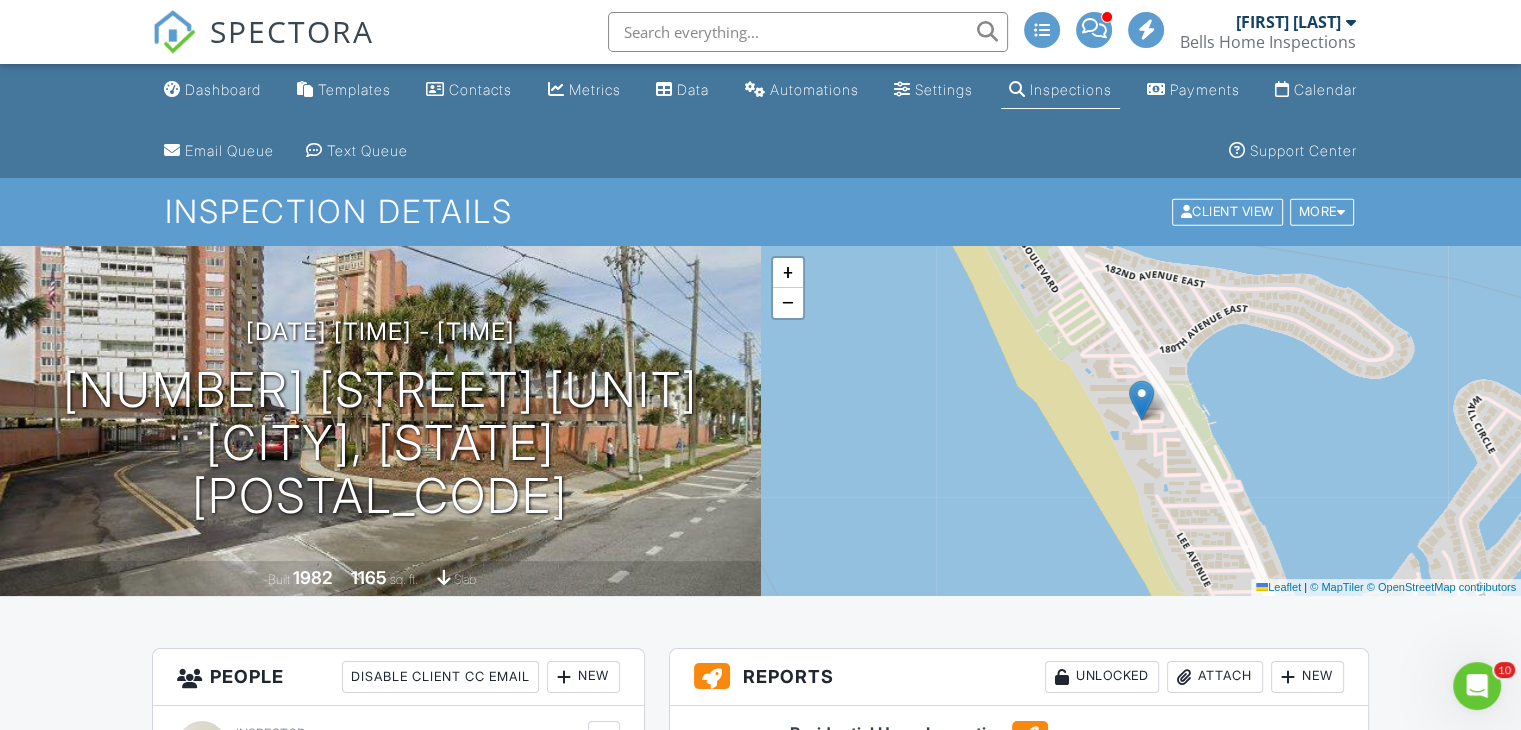 click on "Dashboard" at bounding box center (223, 89) 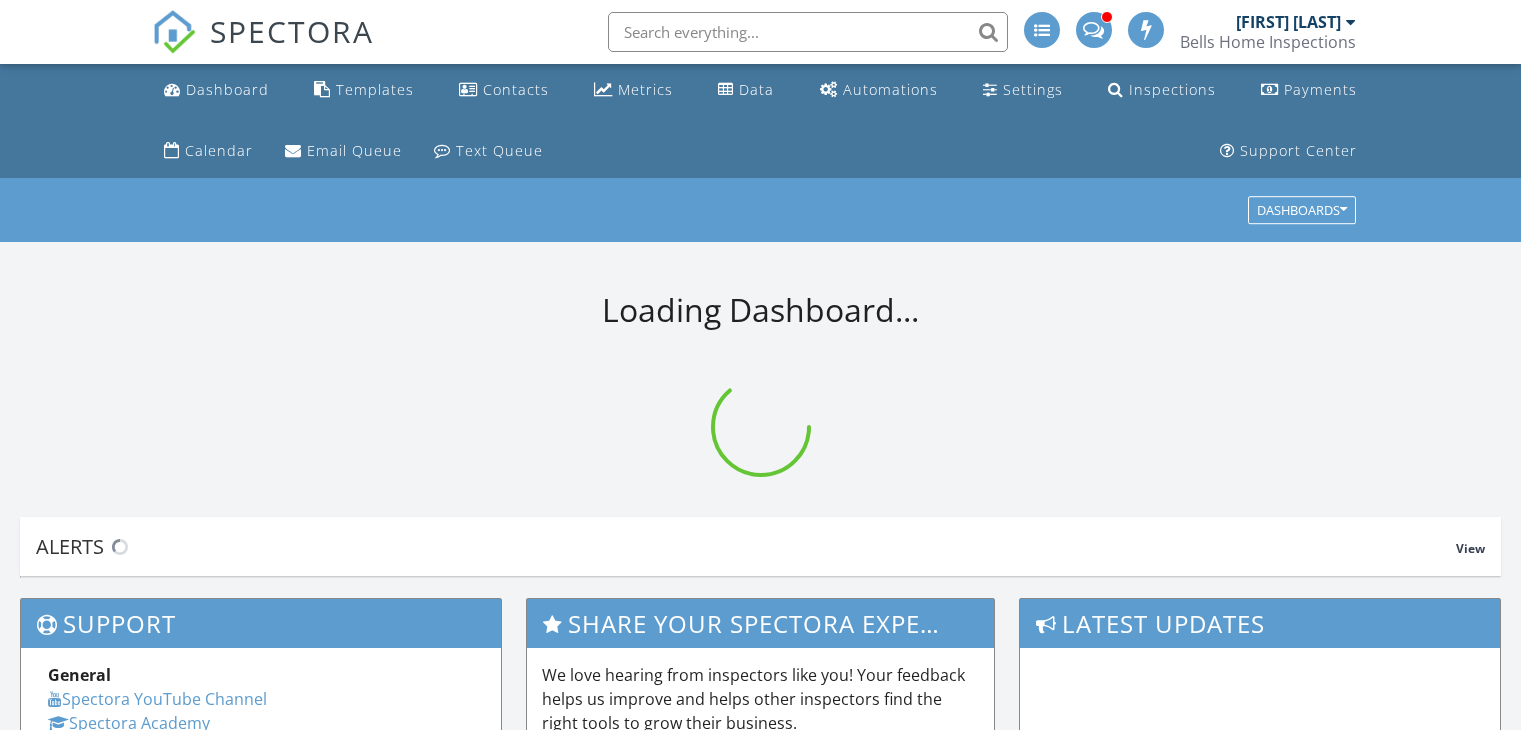 scroll, scrollTop: 0, scrollLeft: 0, axis: both 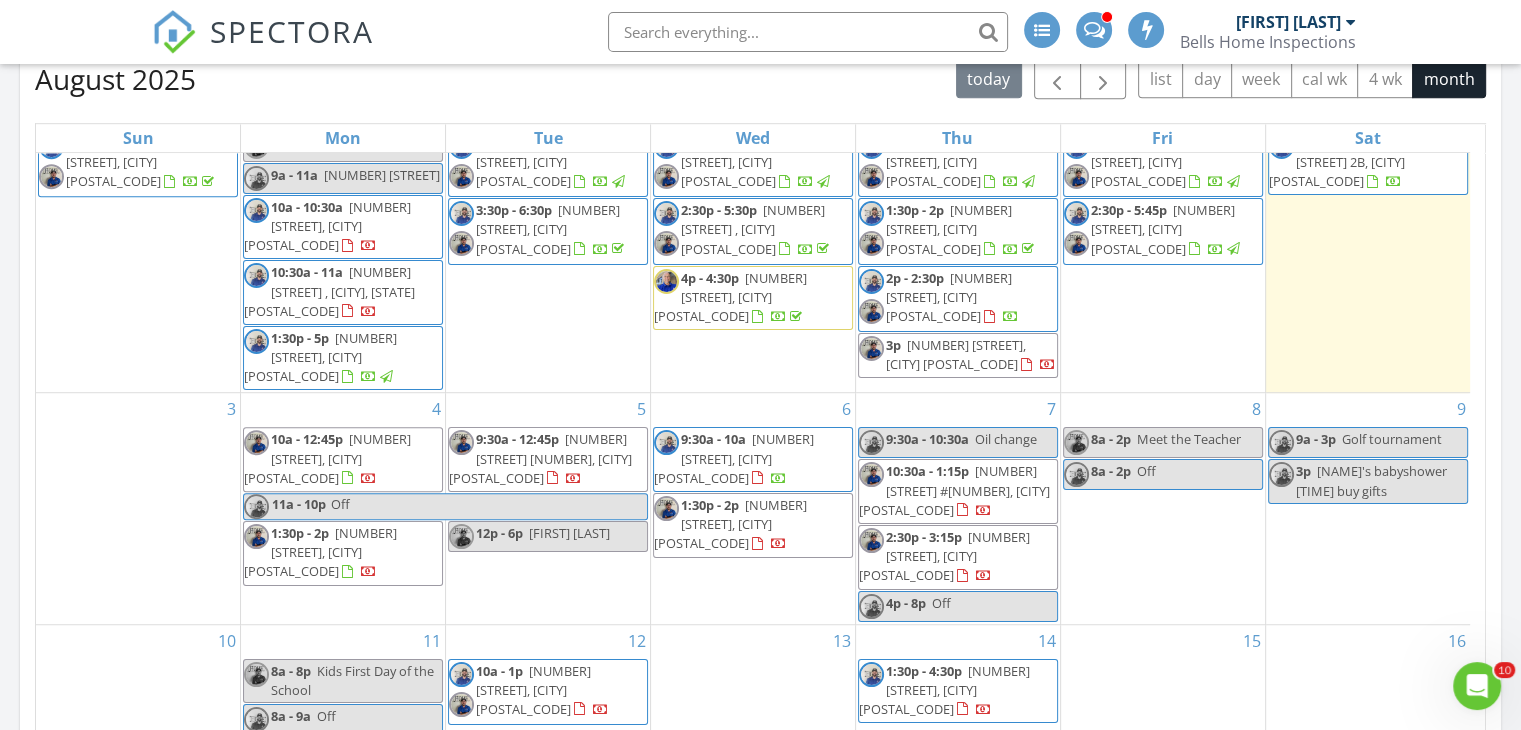 click on "4
10a - 12:45p
9642 Elgin Blvd, Spring Hill 34606
11a - 10p
Off
1:30p - 2p
8431 Orient Way NE, St. Petersburg 33702" at bounding box center (343, 508) 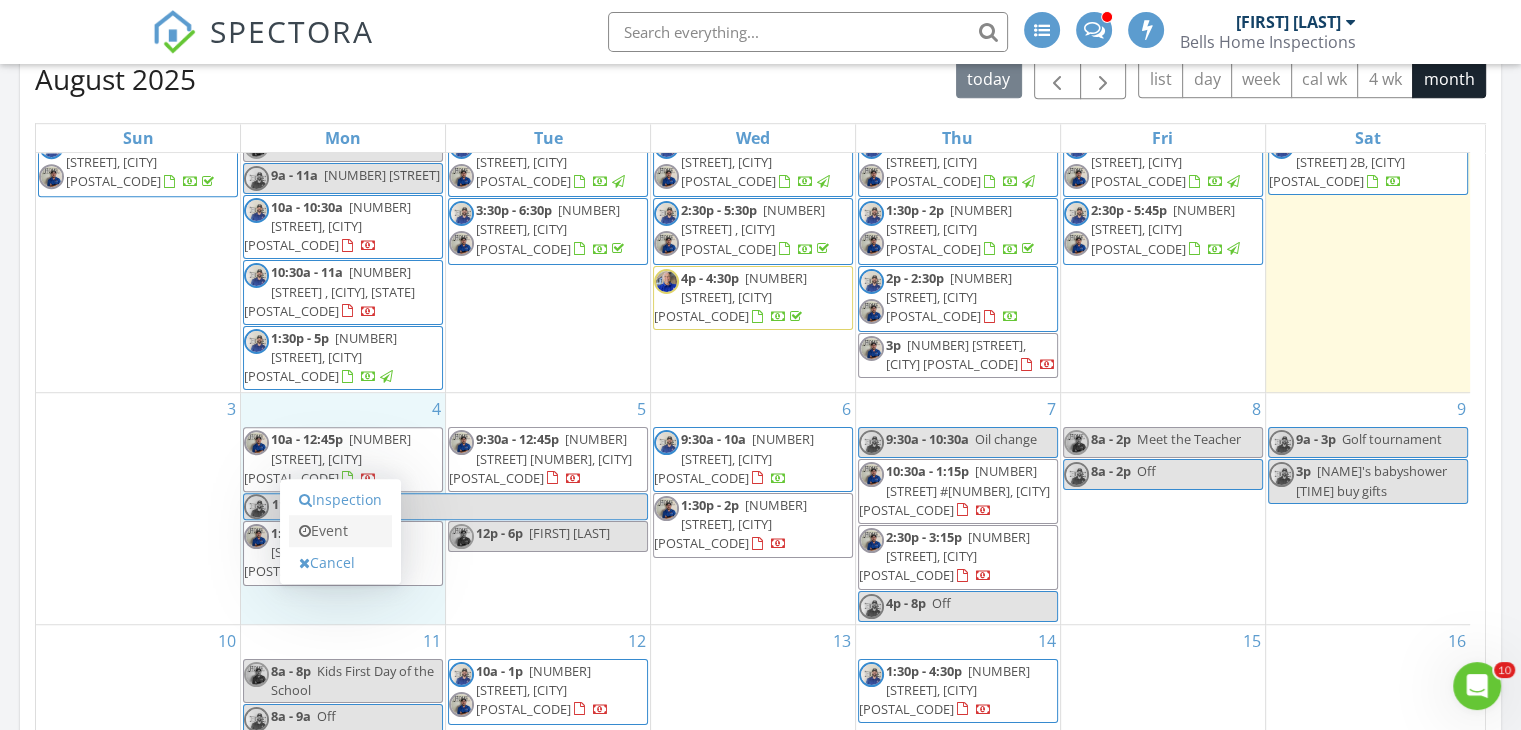 click on "Event" at bounding box center [340, 531] 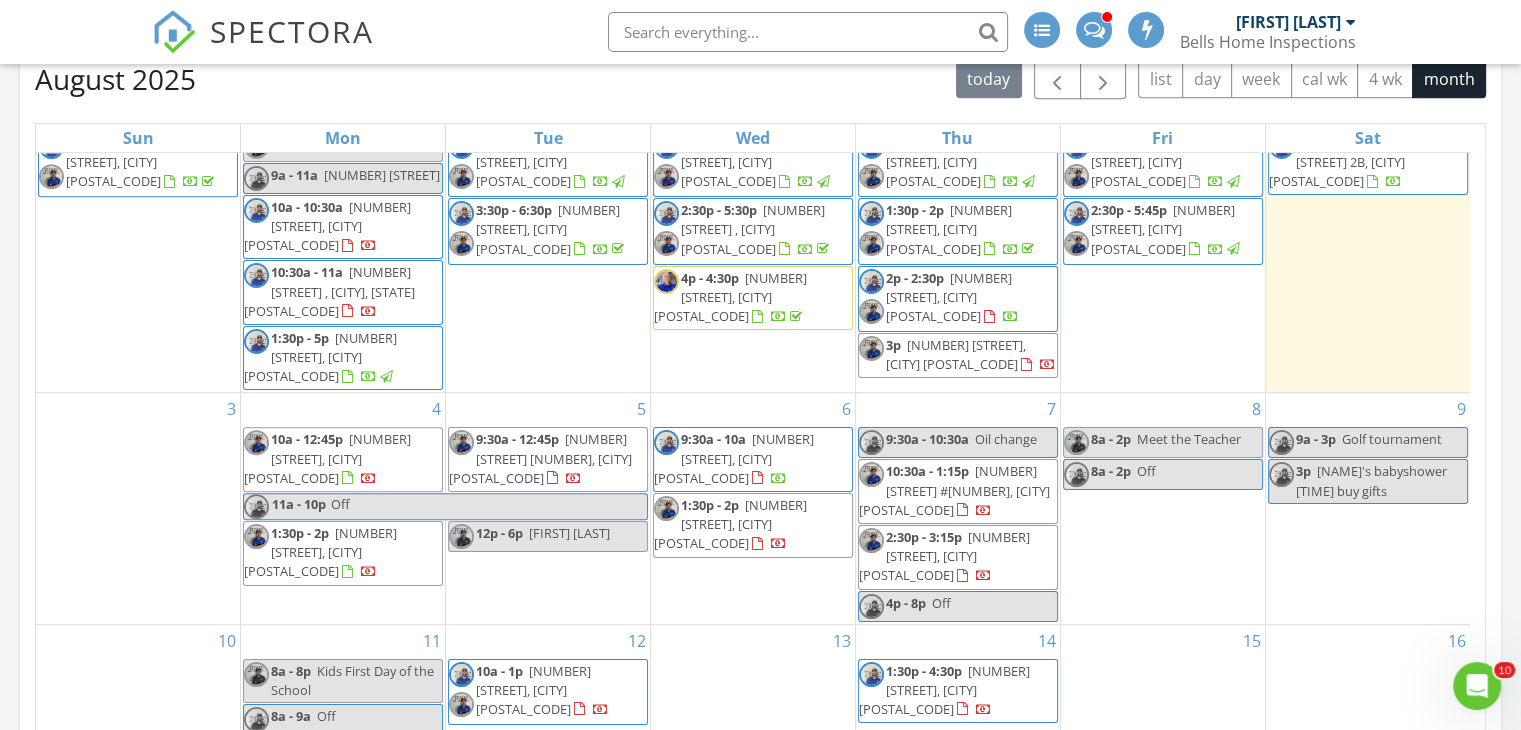 click on "11a - 10p" at bounding box center (299, 506) 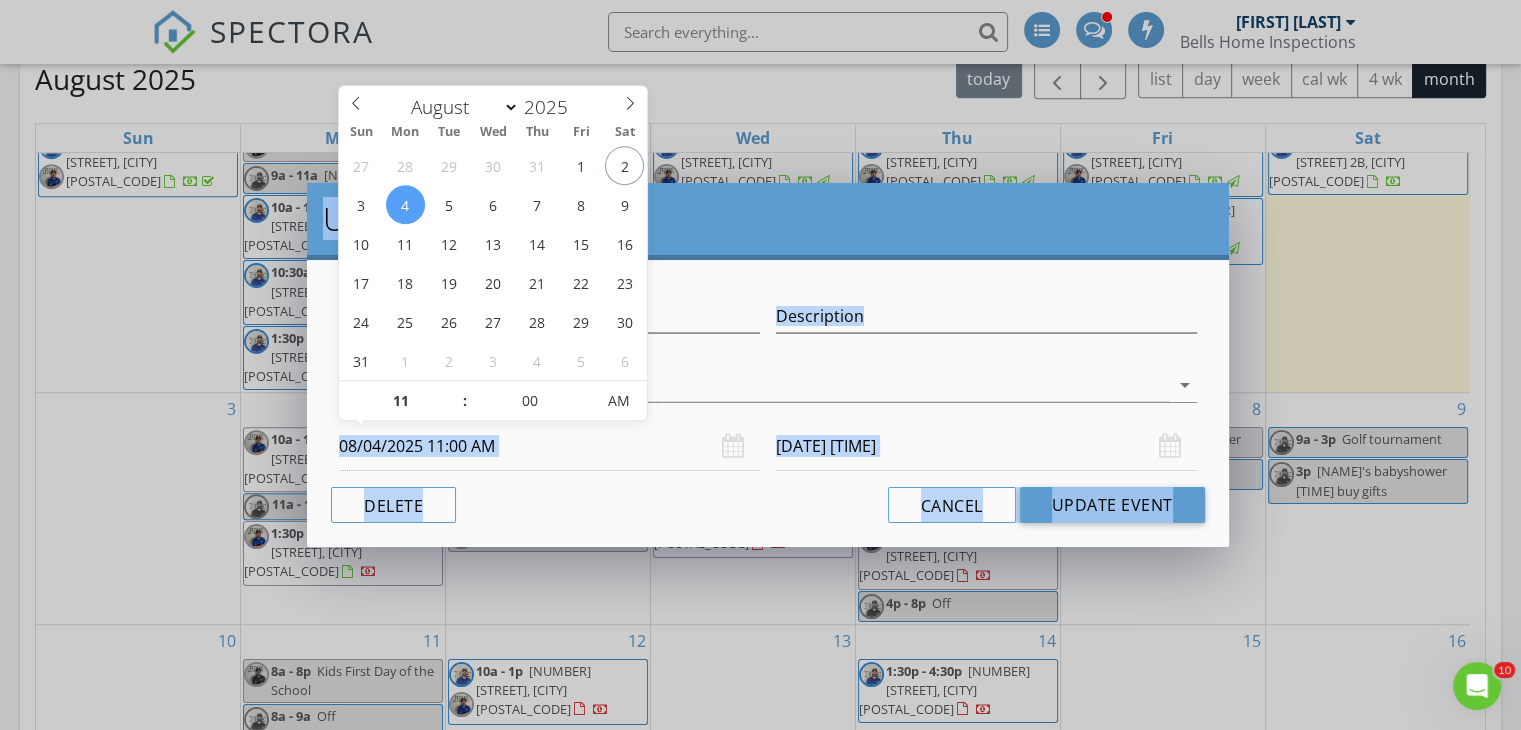 click on "08/04/2025 11:00 AM" at bounding box center (549, 446) 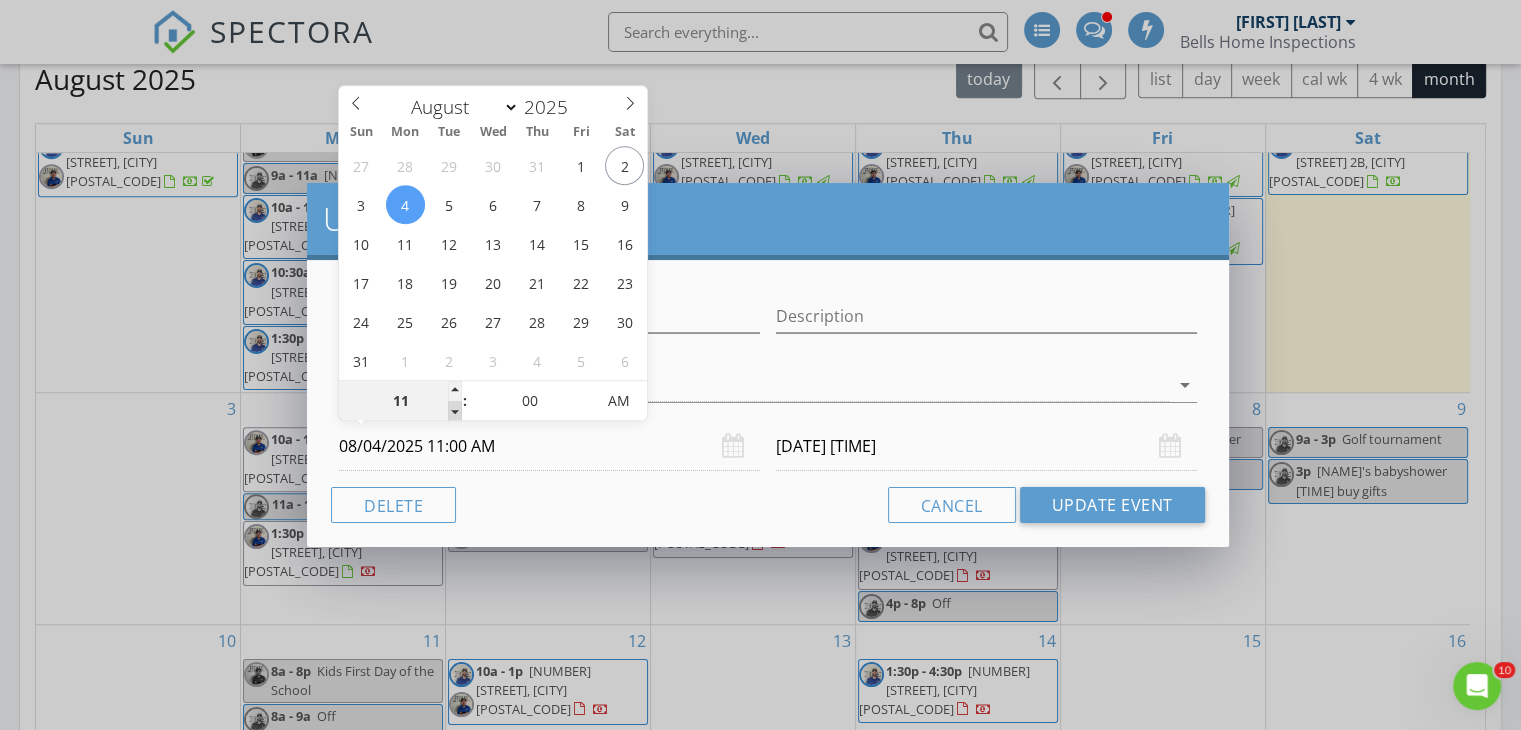 type on "10" 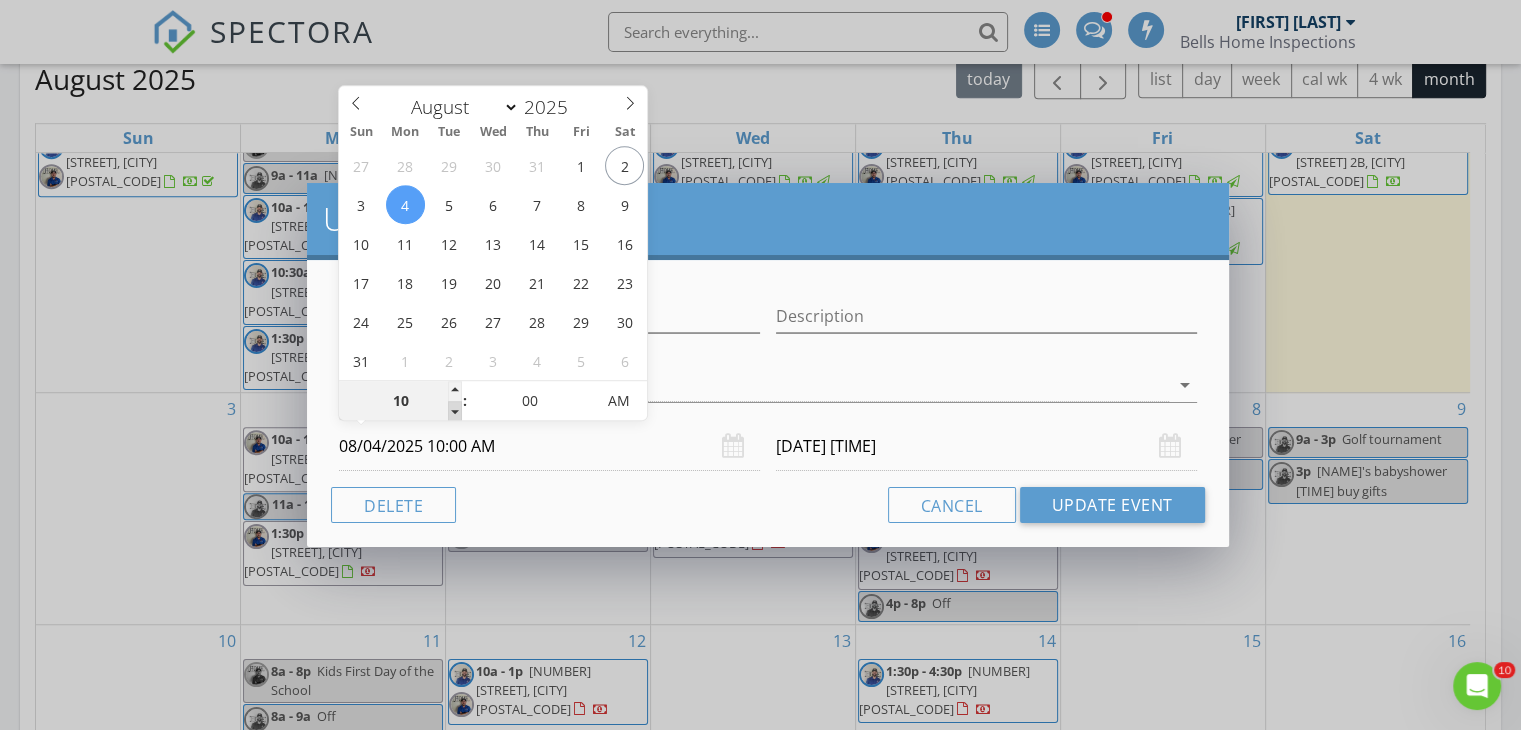 click at bounding box center (455, 411) 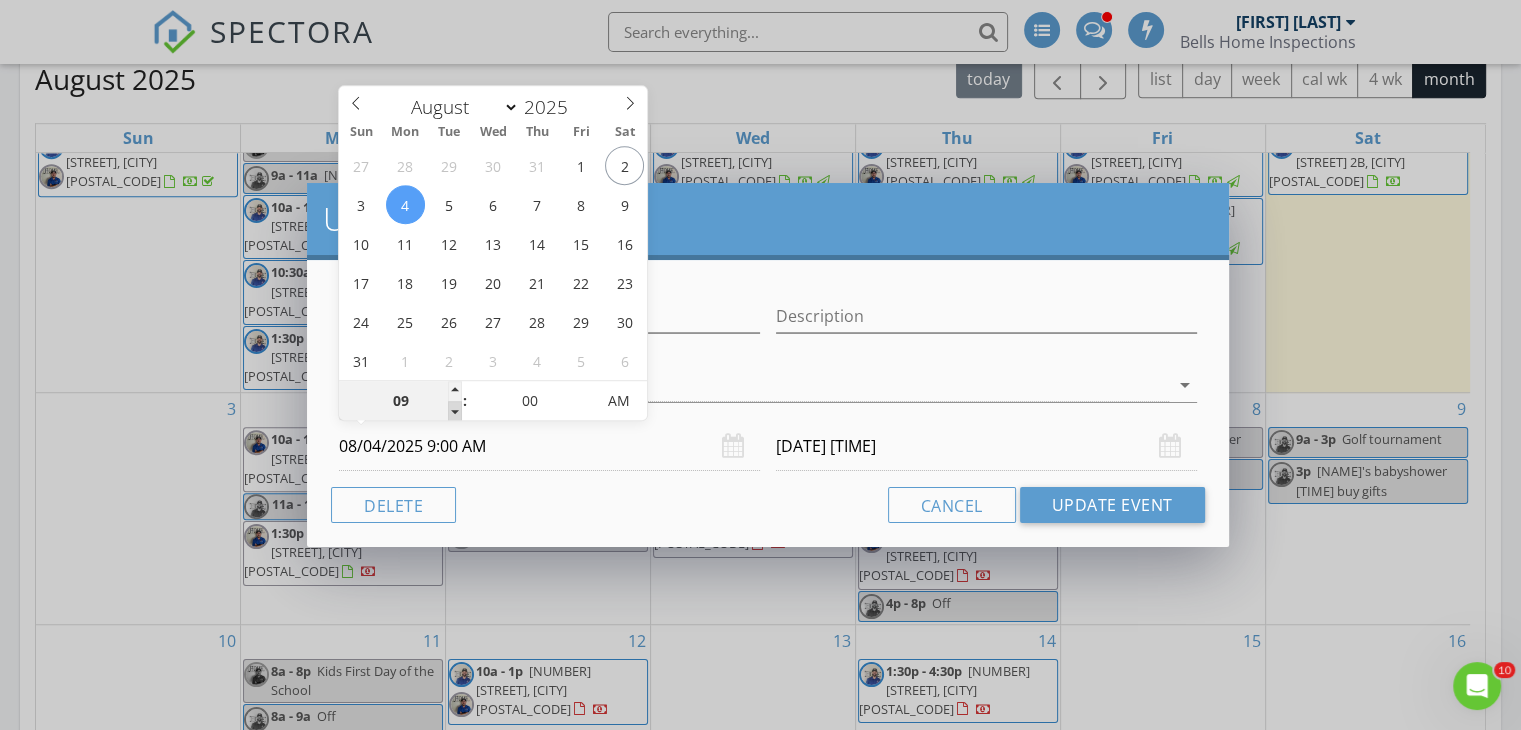 click at bounding box center (455, 411) 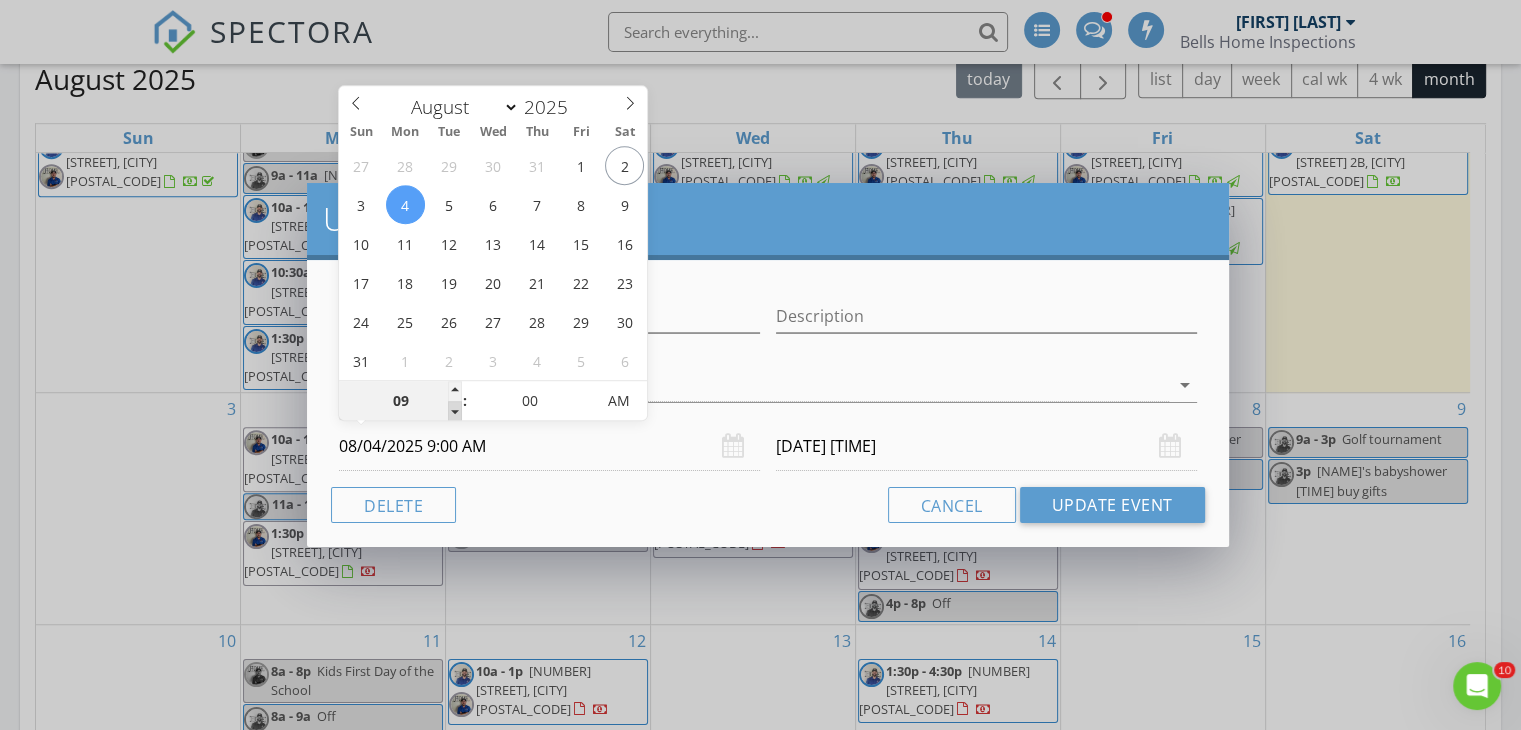 type on "08/05/2025 8:00 PM" 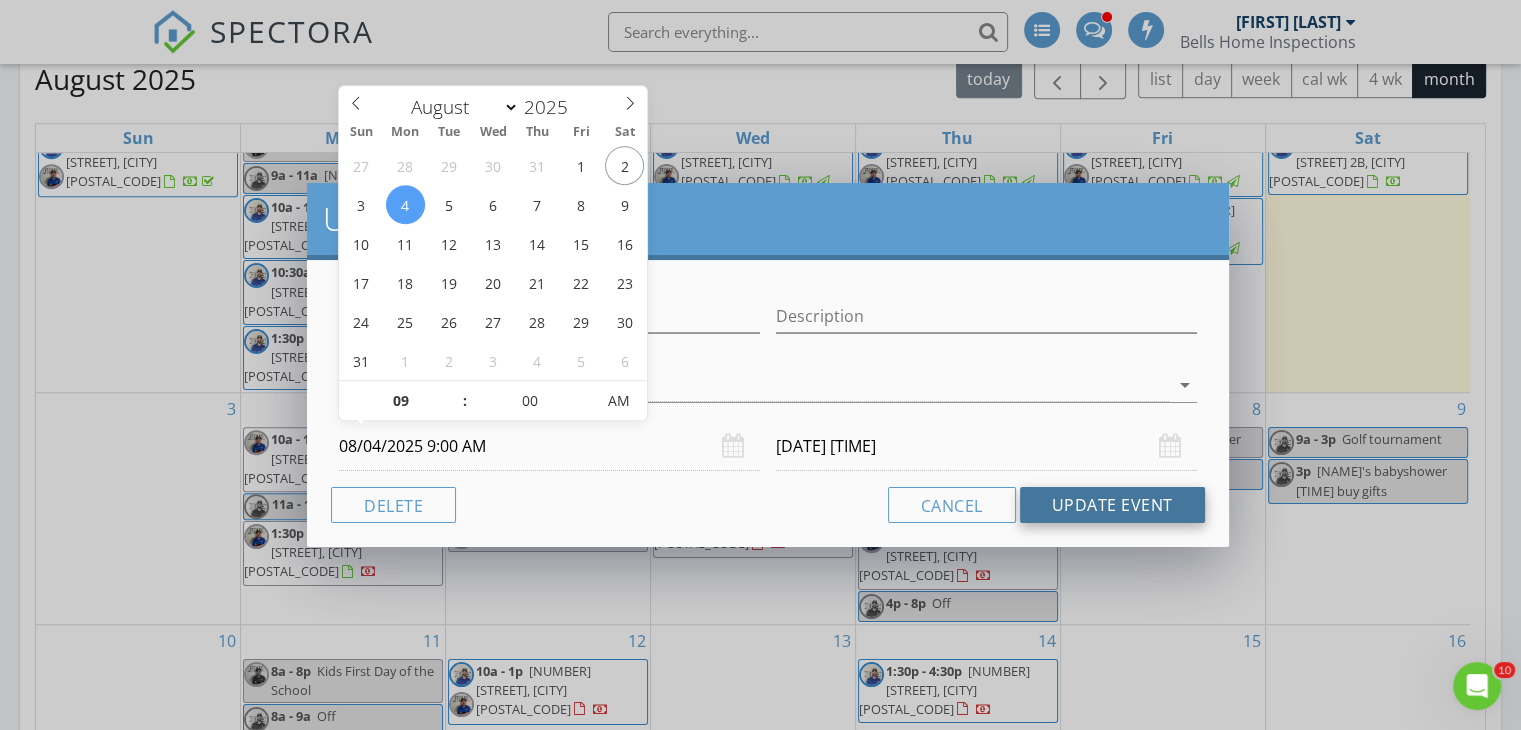 click on "Update Event" at bounding box center [1112, 505] 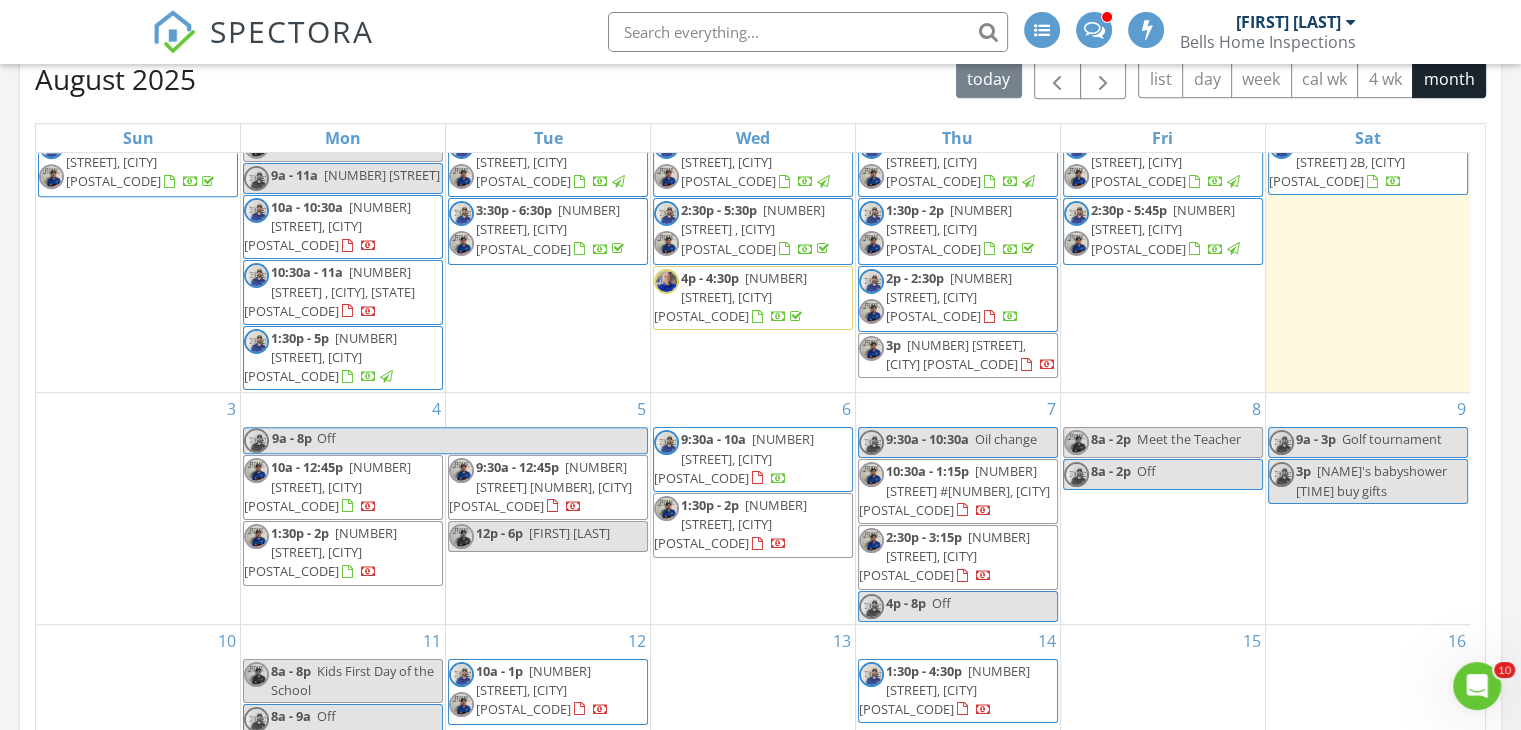 scroll, scrollTop: 0, scrollLeft: 0, axis: both 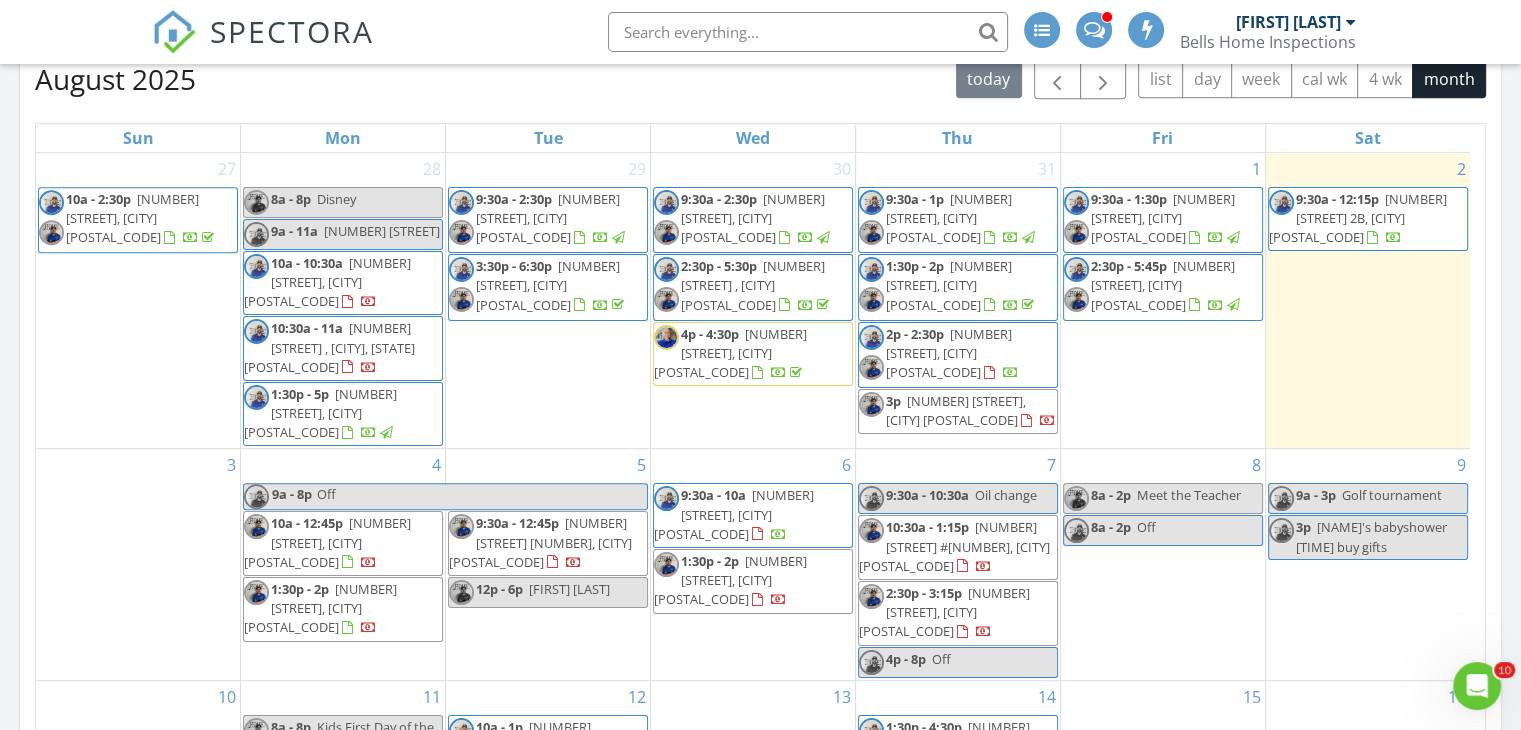 click on "4
9a - 8p
Off
10a - 12:45p
9642 Elgin Blvd, Spring Hill 34606
1:30p - 2p
8431 Orient Way NE, St. Petersburg 33702" at bounding box center [343, 564] 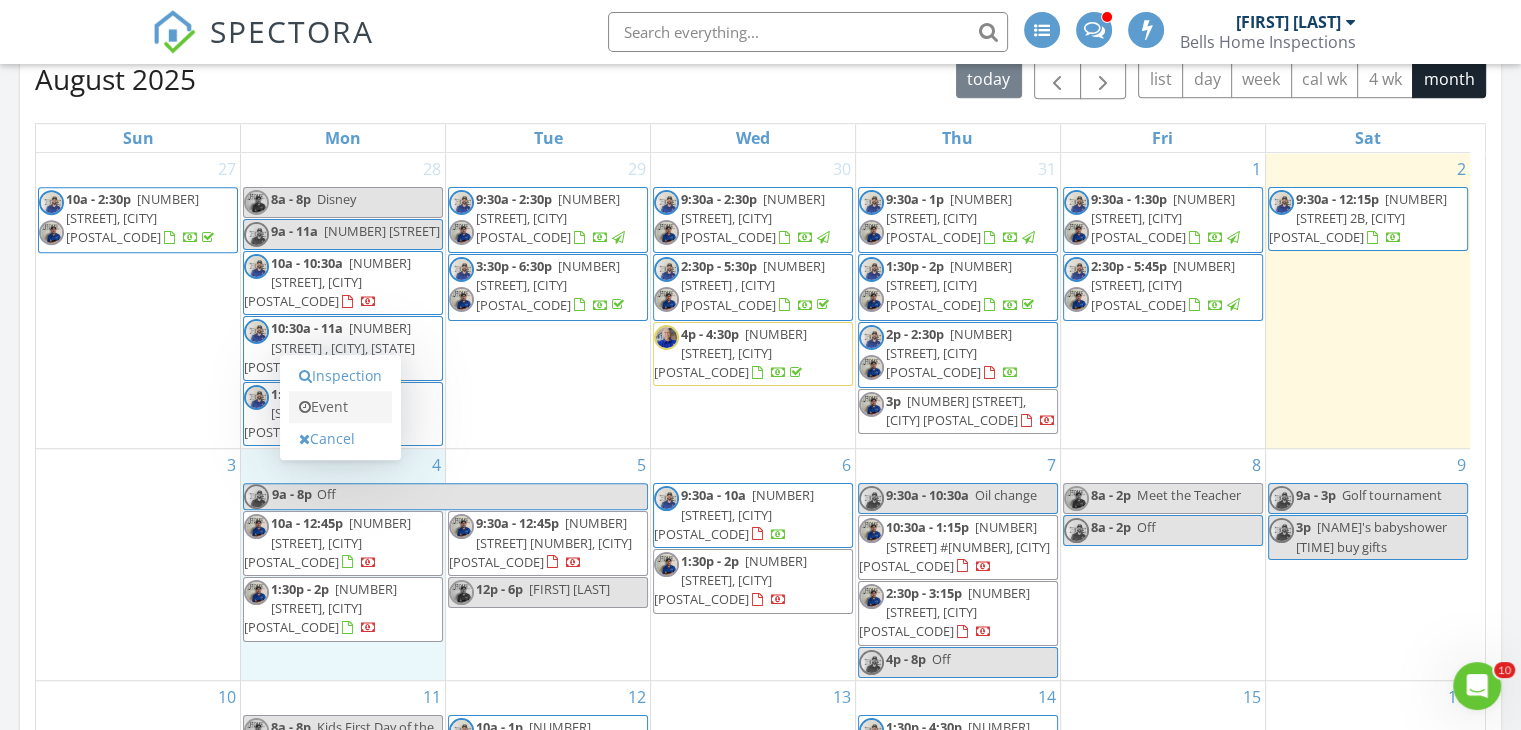 click on "Event" at bounding box center [340, 407] 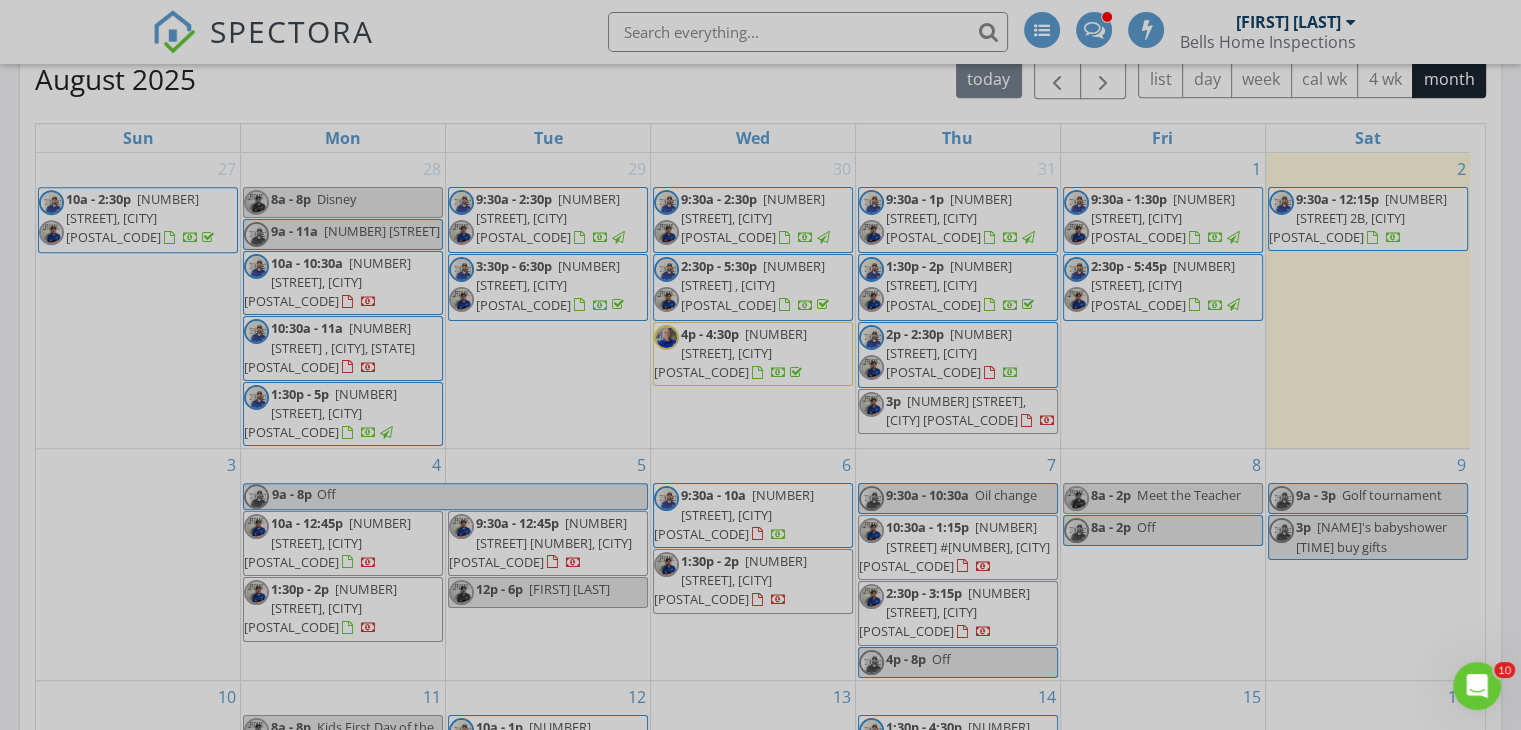 click at bounding box center [760, 365] 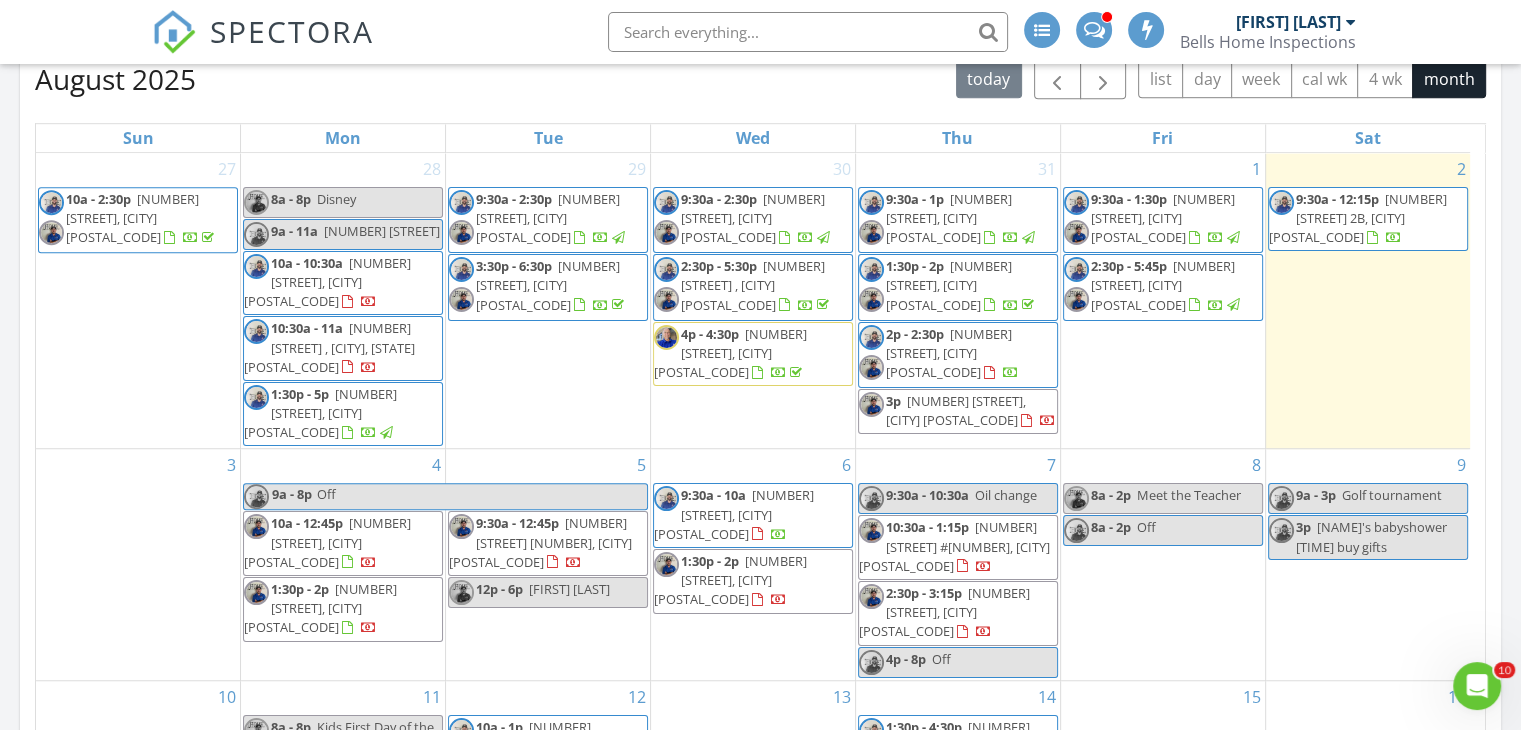 click on "4
9a - 8p
Off
10a - 12:45p
9642 Elgin Blvd, Spring Hill 34606
1:30p - 2p
8431 Orient Way NE, St. Petersburg 33702" at bounding box center [343, 564] 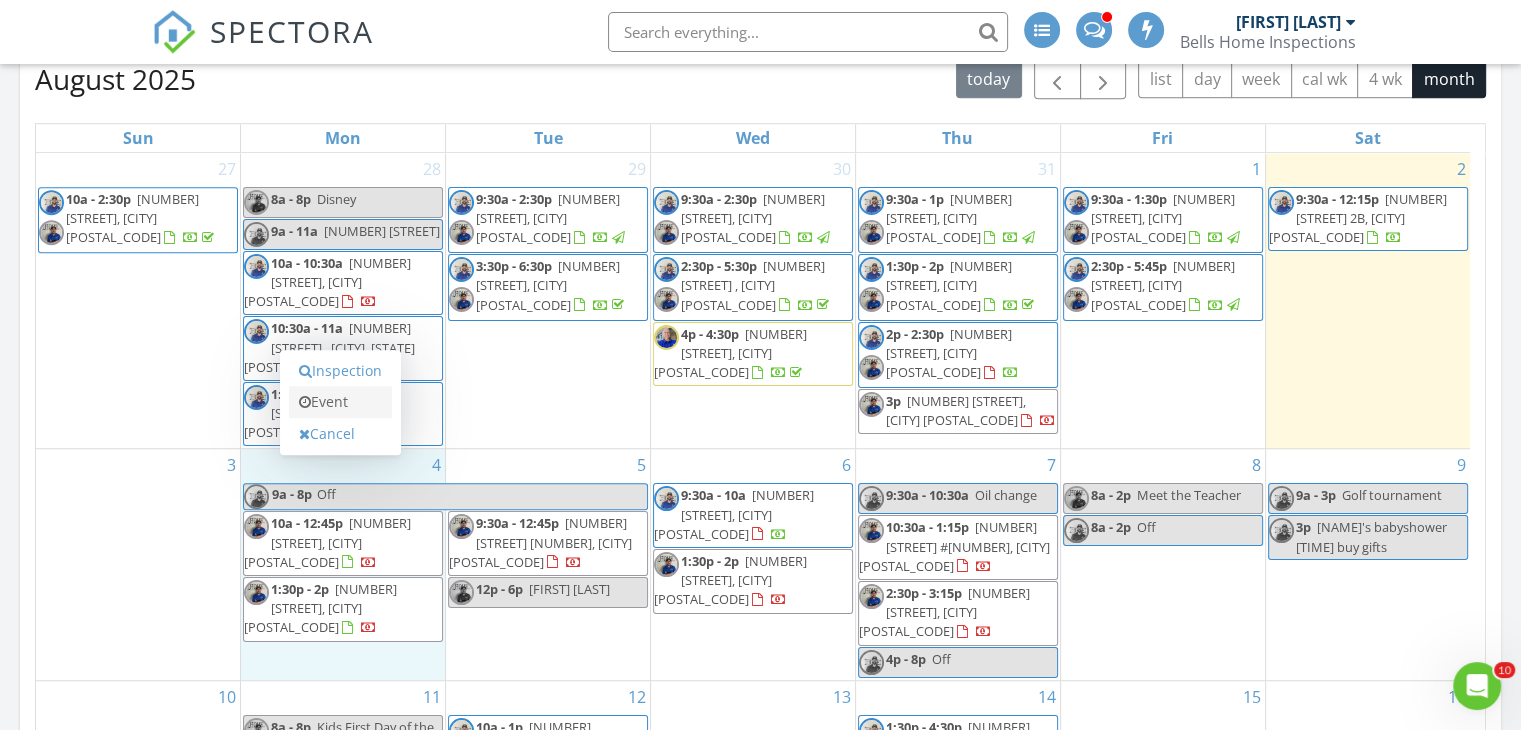 click on "Event" at bounding box center (340, 402) 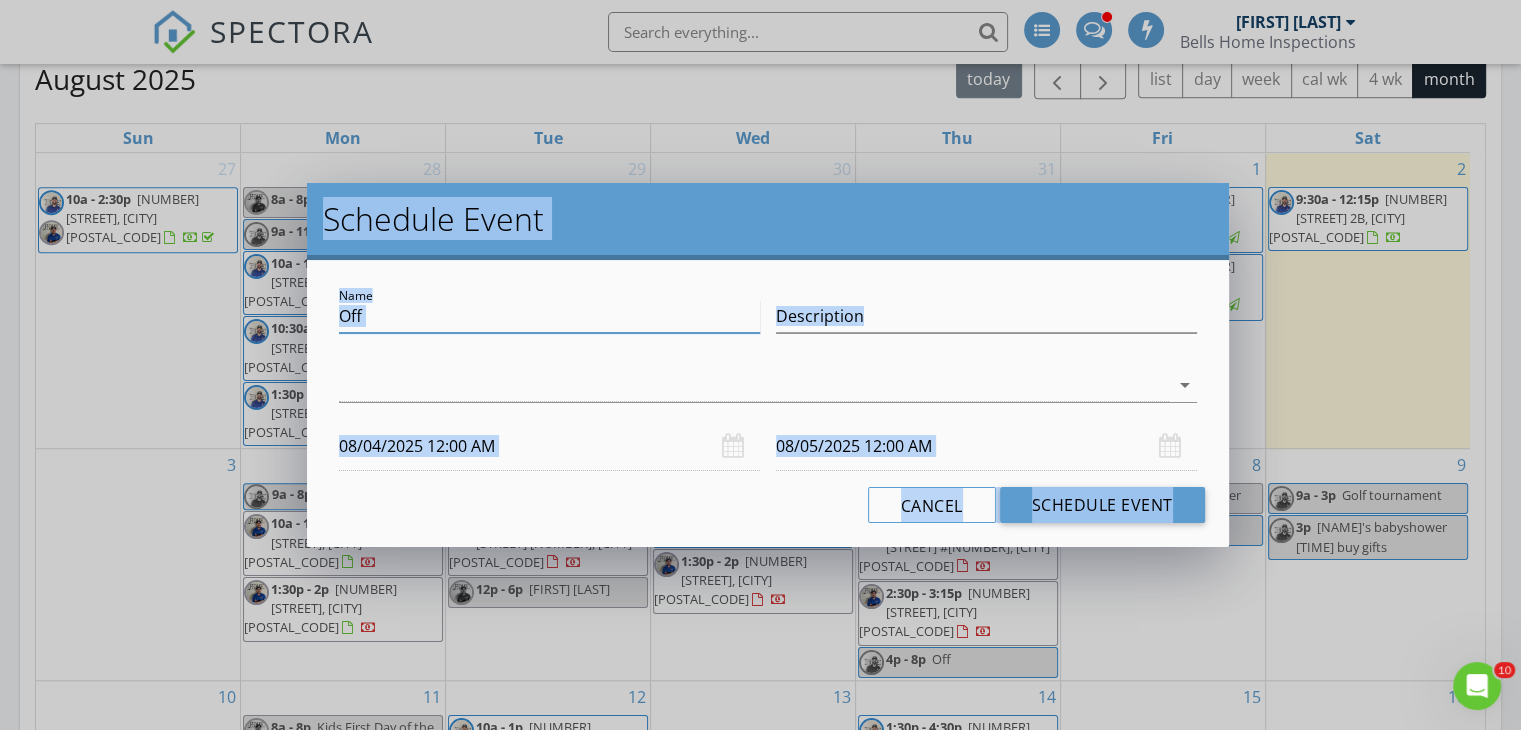 click on "Off" at bounding box center (549, 316) 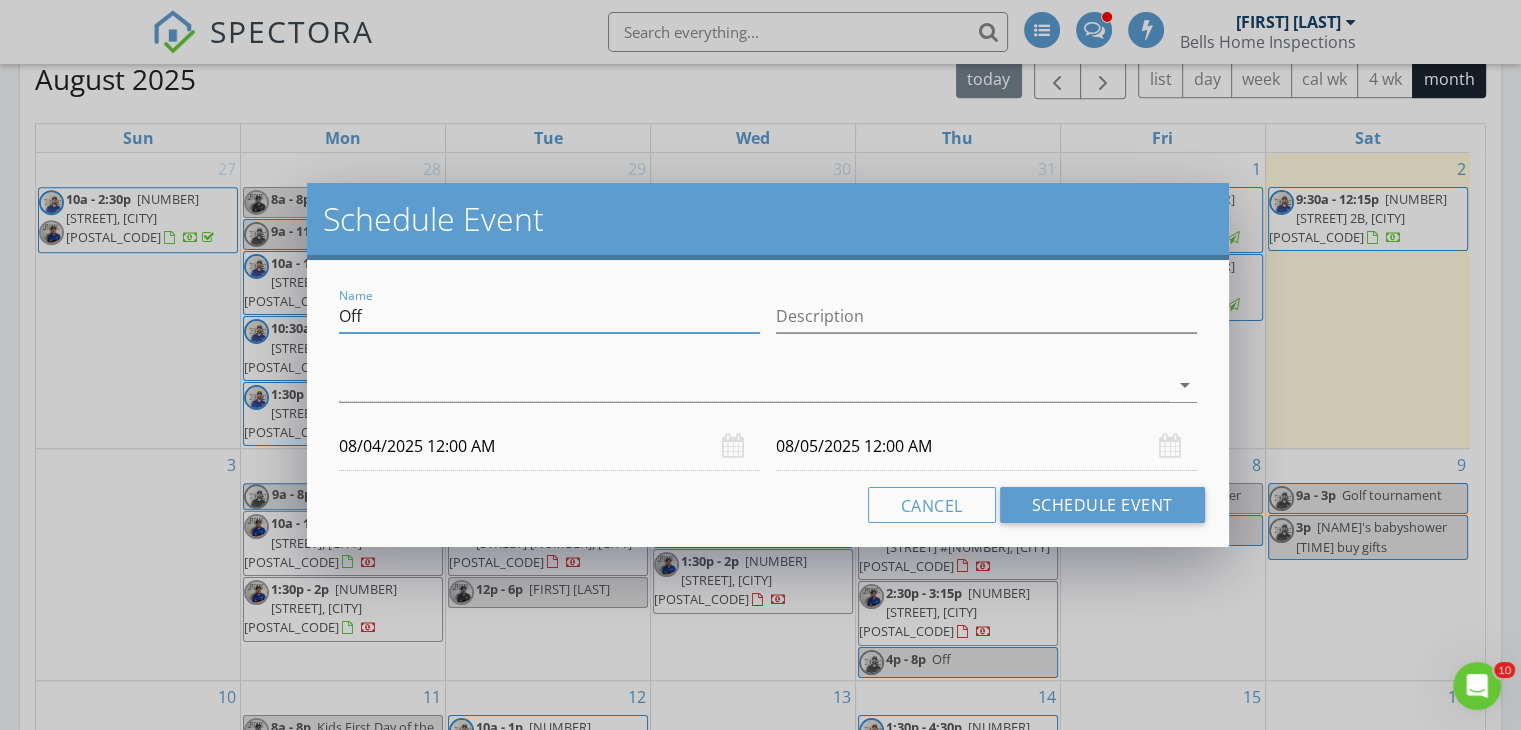 click at bounding box center (754, 385) 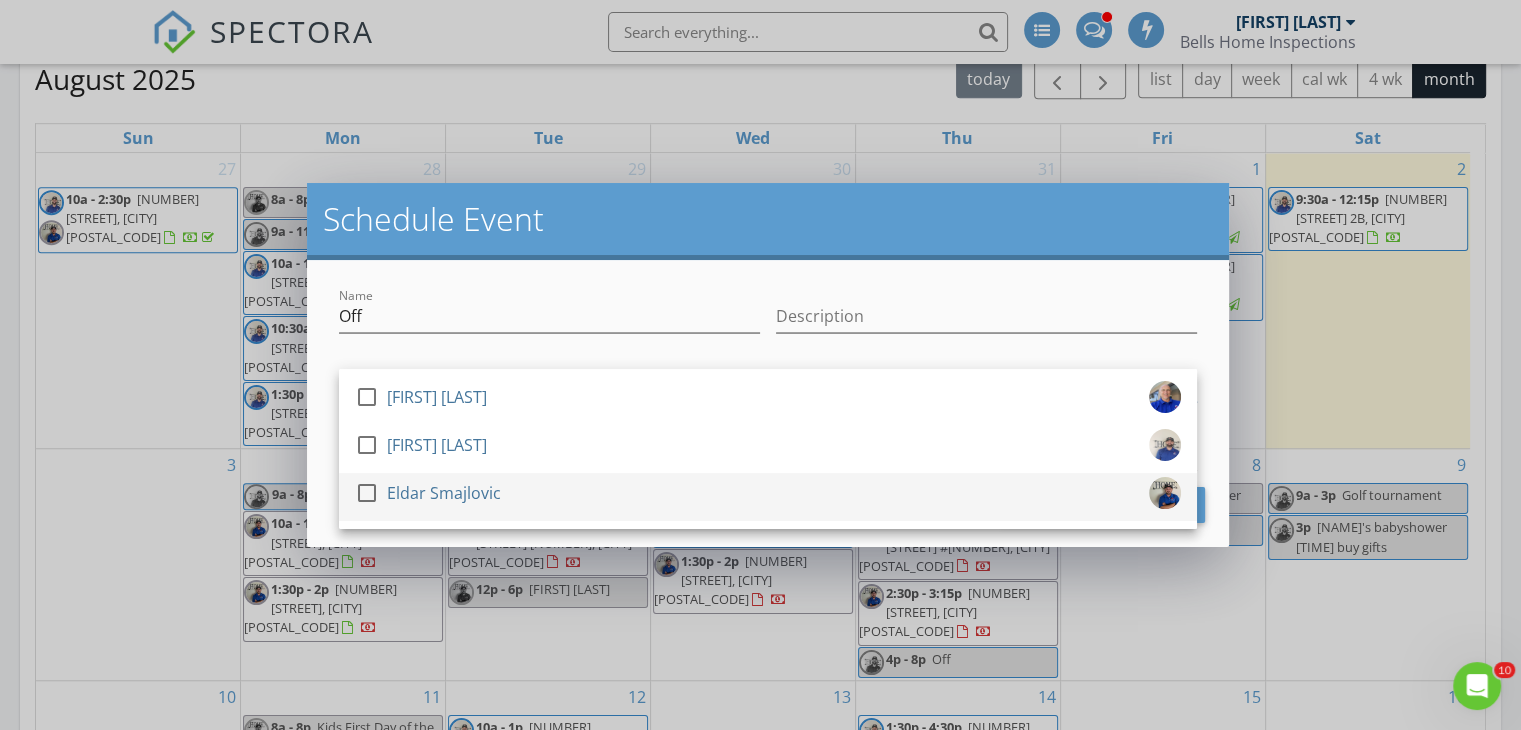 click at bounding box center [367, 493] 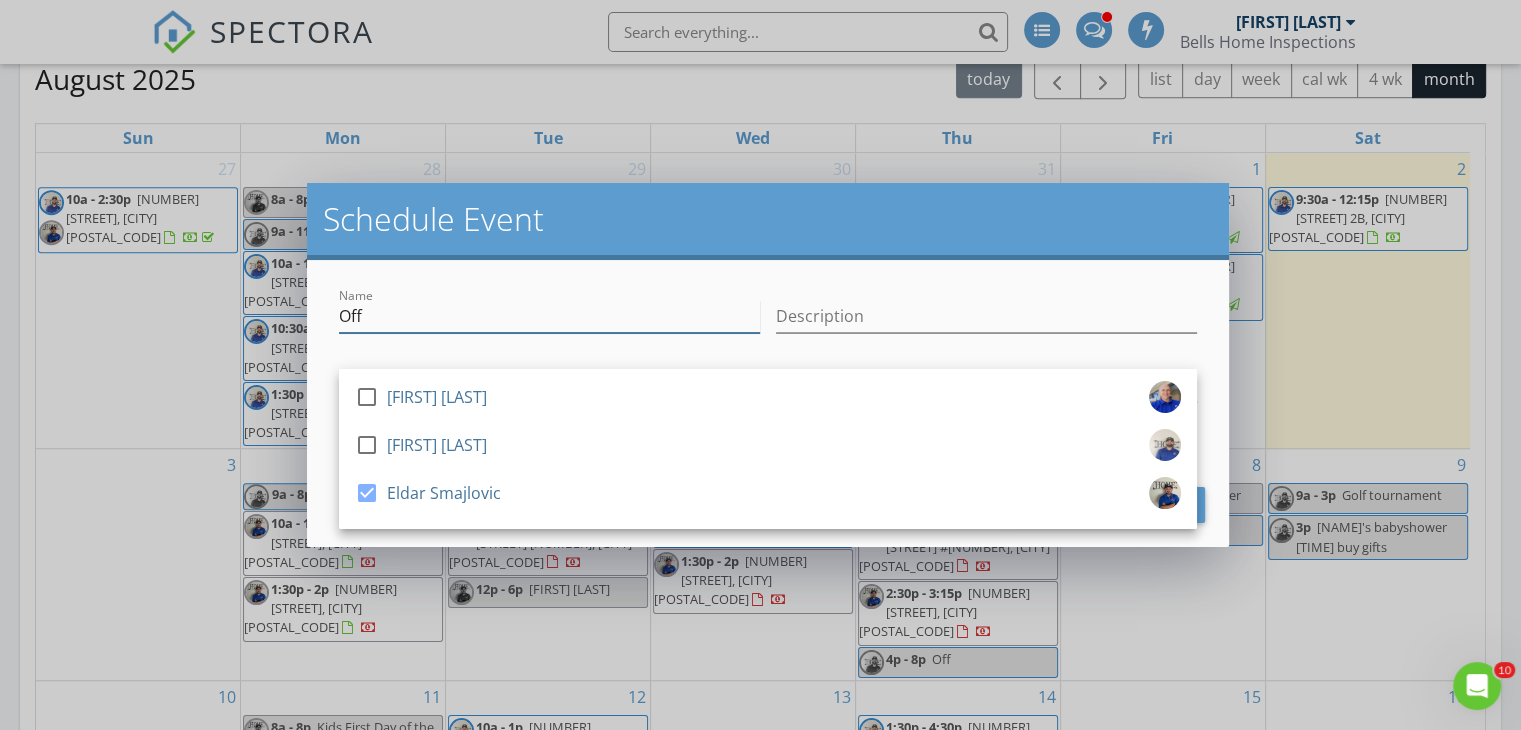 click on "Off" at bounding box center [549, 316] 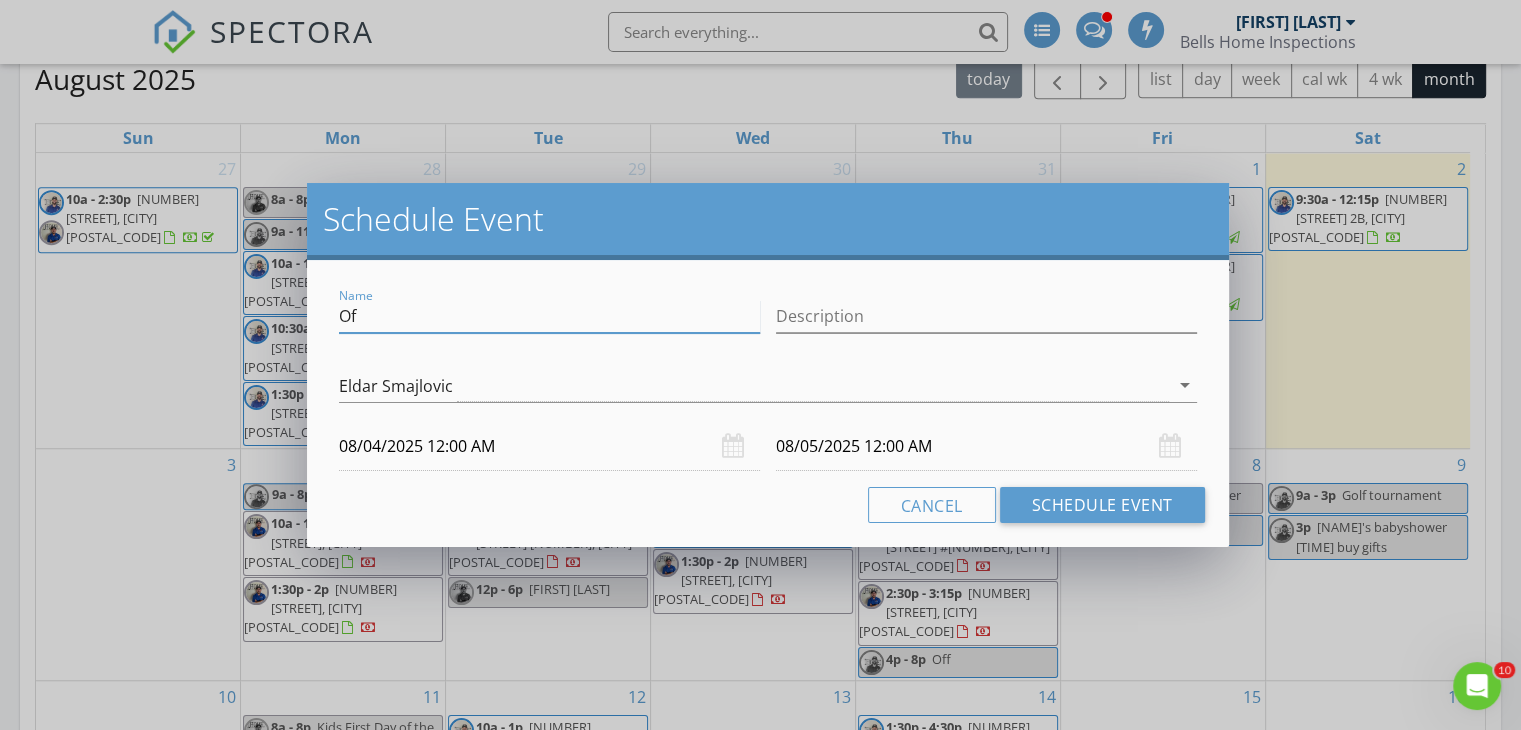 type on "O" 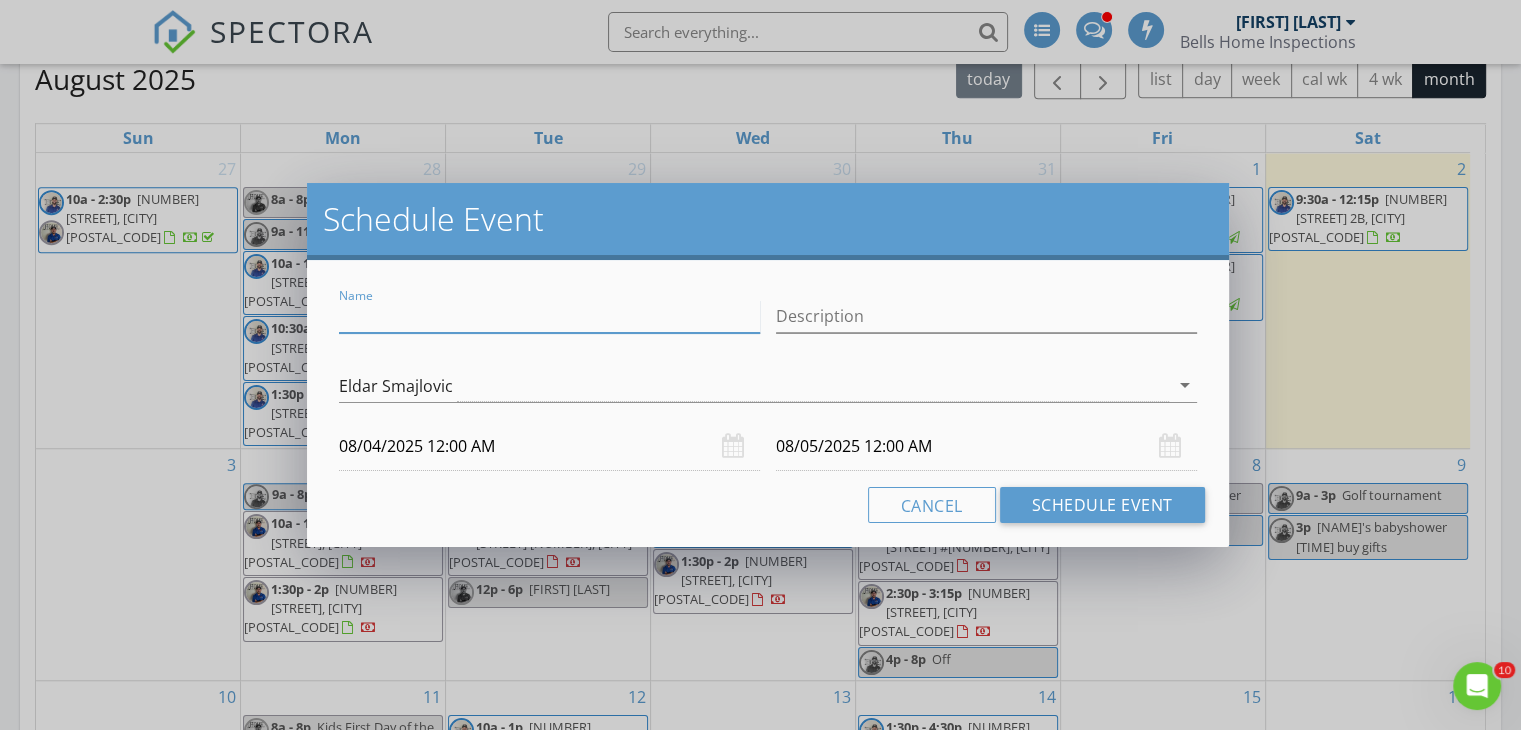 type on "r" 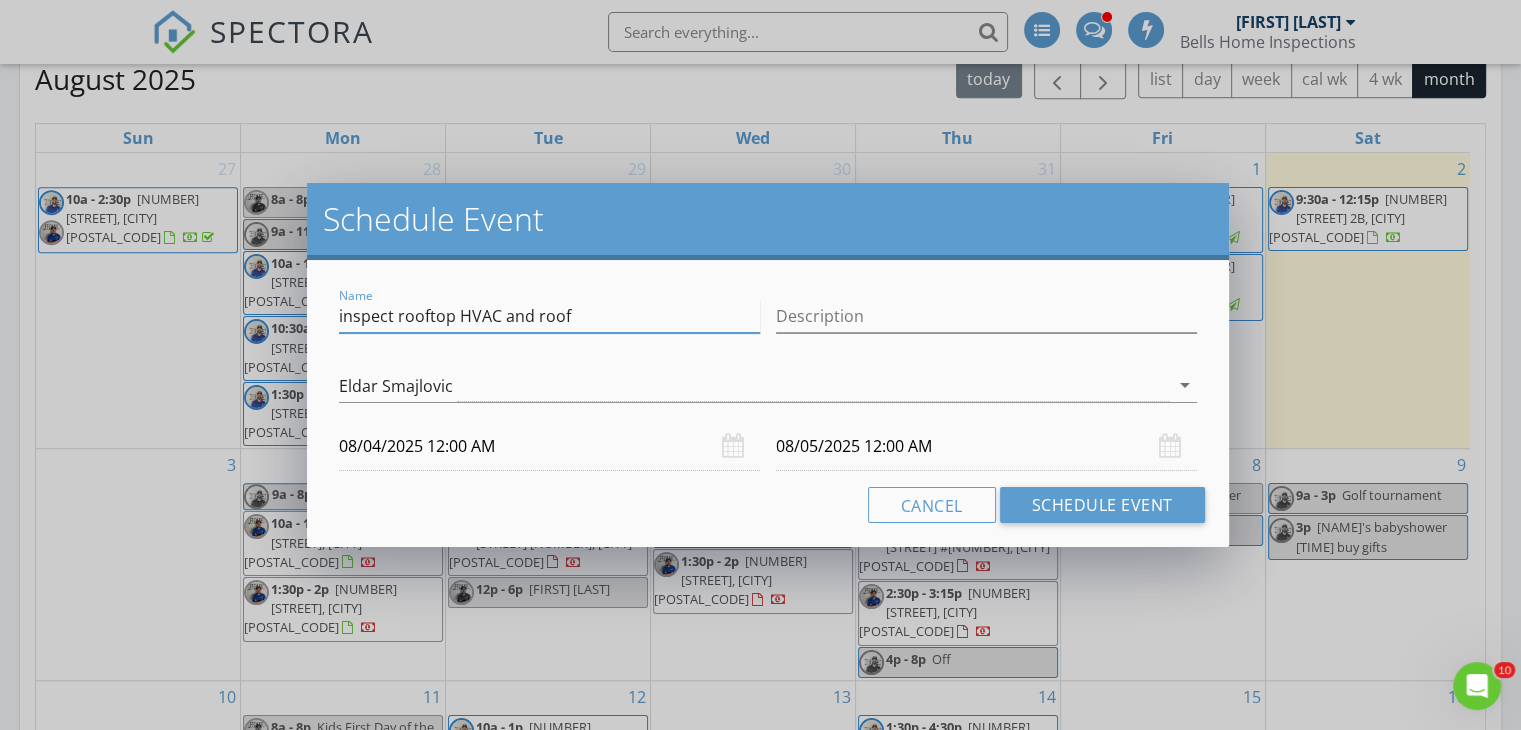 click on "inspect rooftop HVAC and roof" at bounding box center [549, 316] 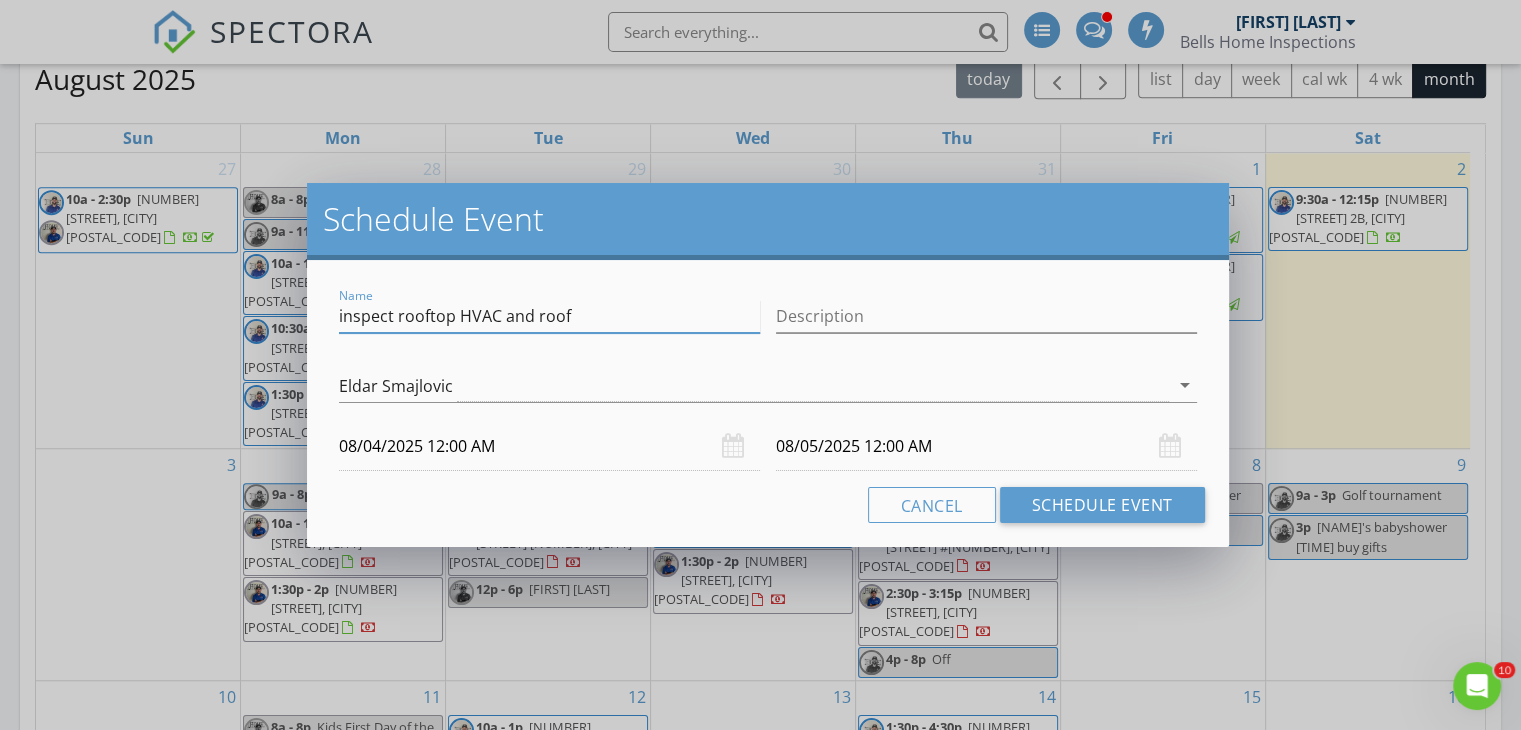 type on "inspect rooftop HVAC and roof" 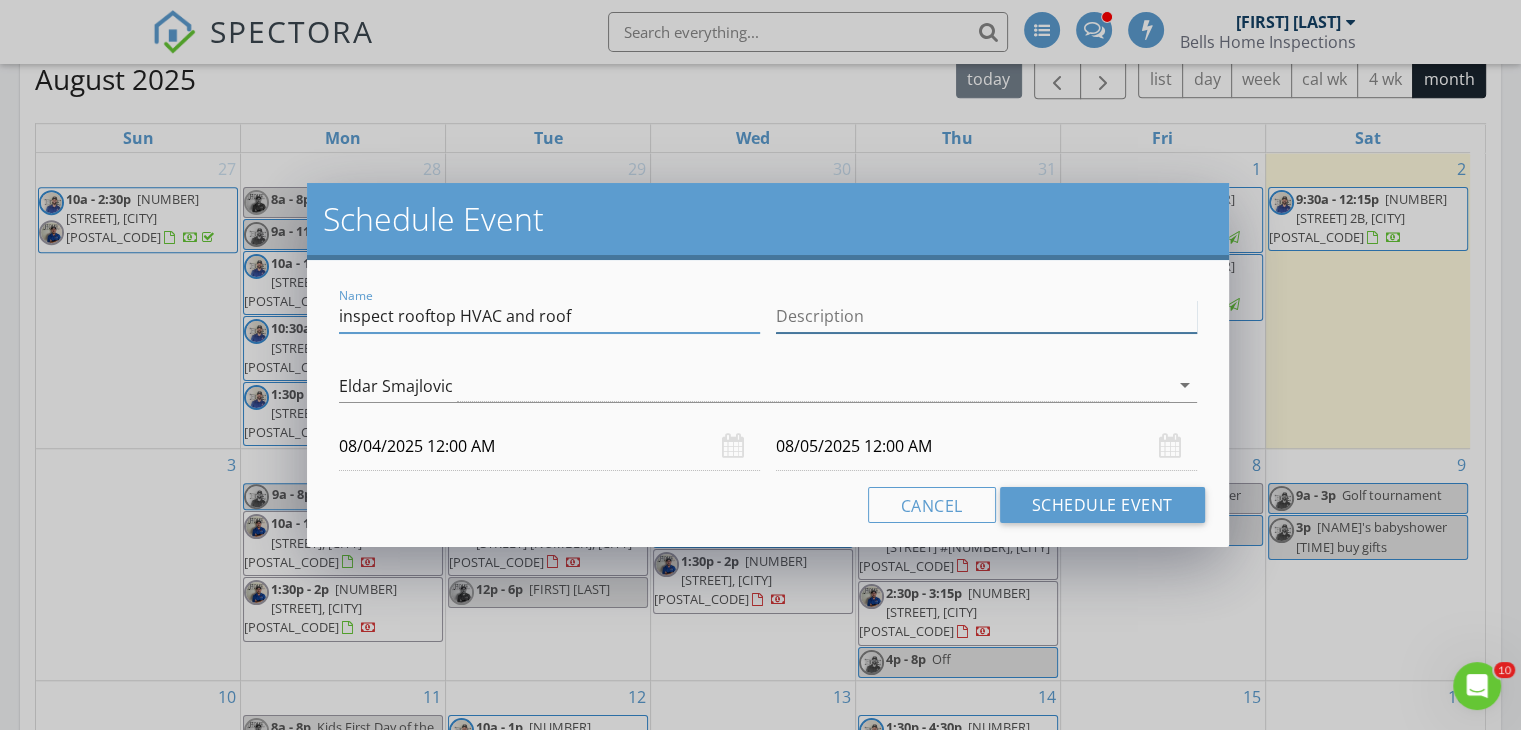 drag, startPoint x: 604, startPoint y: 321, endPoint x: 902, endPoint y: 309, distance: 298.24152 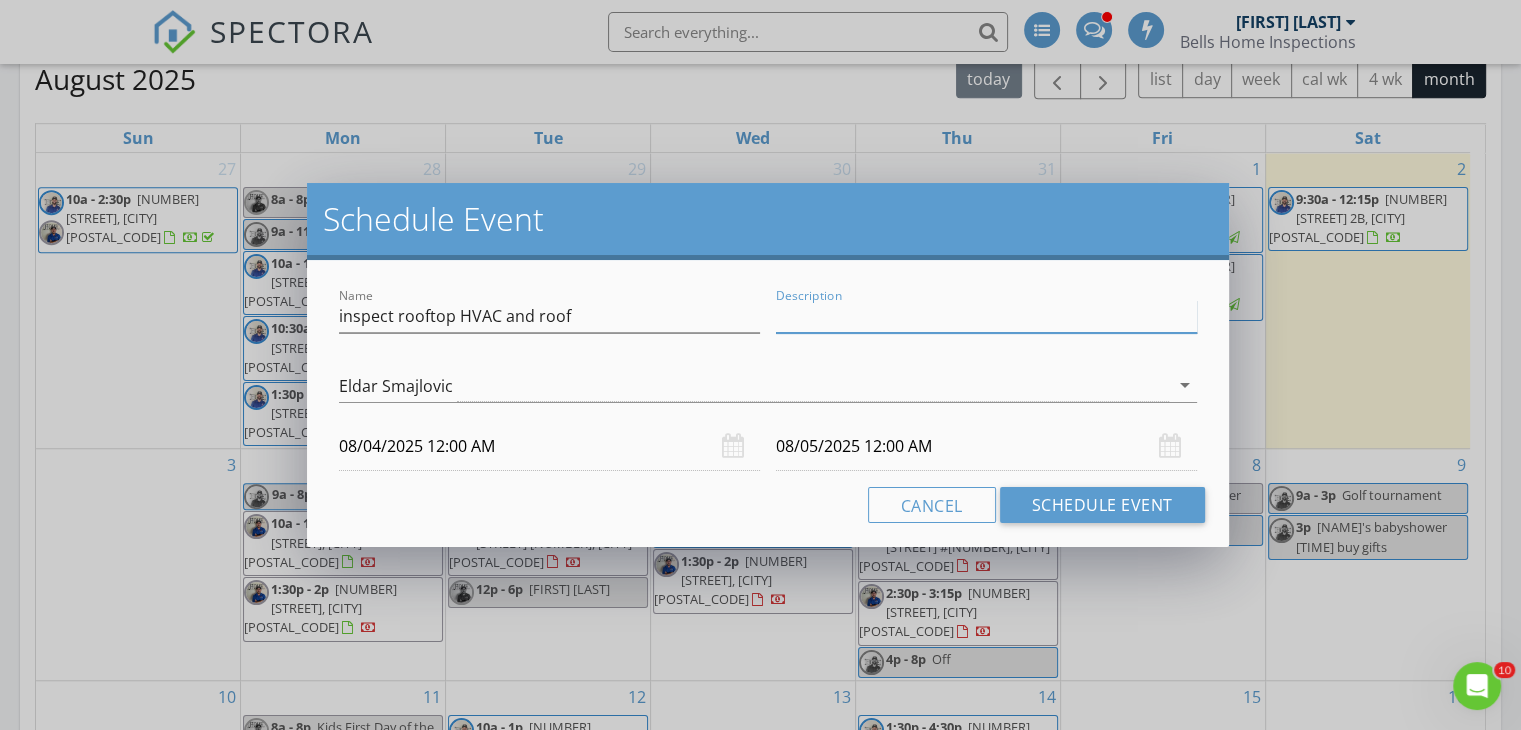paste on "17940 Gulf Blvd" 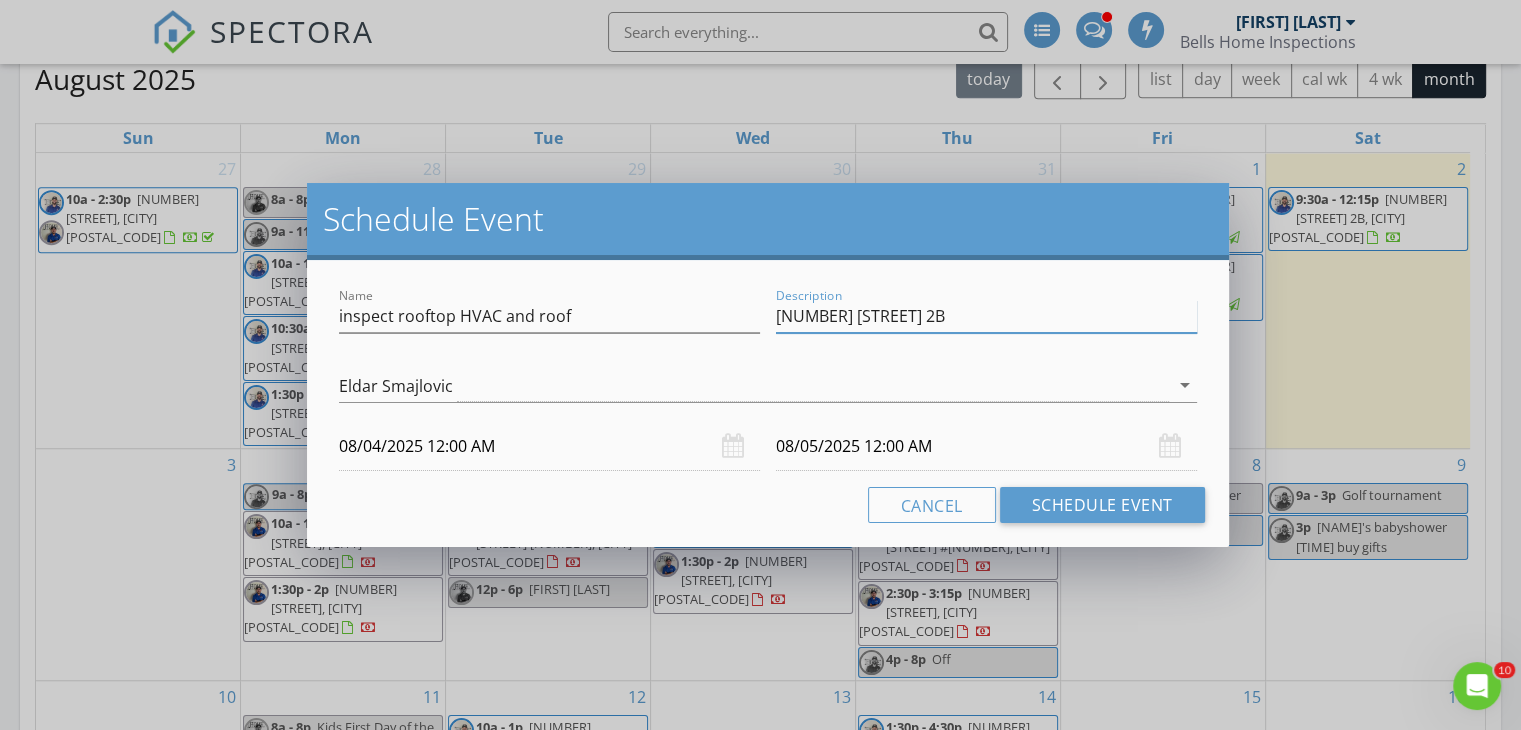 type on "17940 Gulf Blvd 2B" 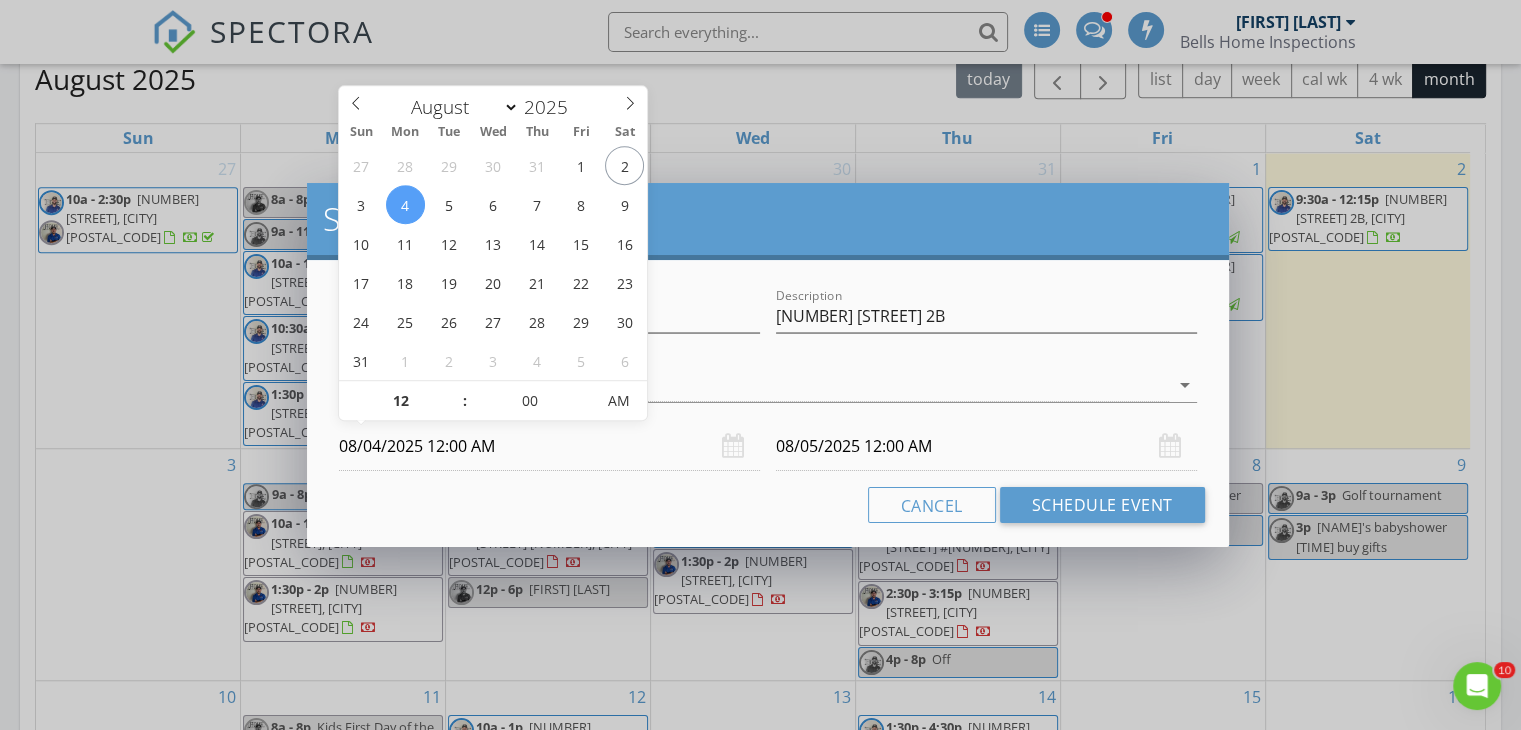 click on "08/04/2025 12:00 AM" at bounding box center (549, 446) 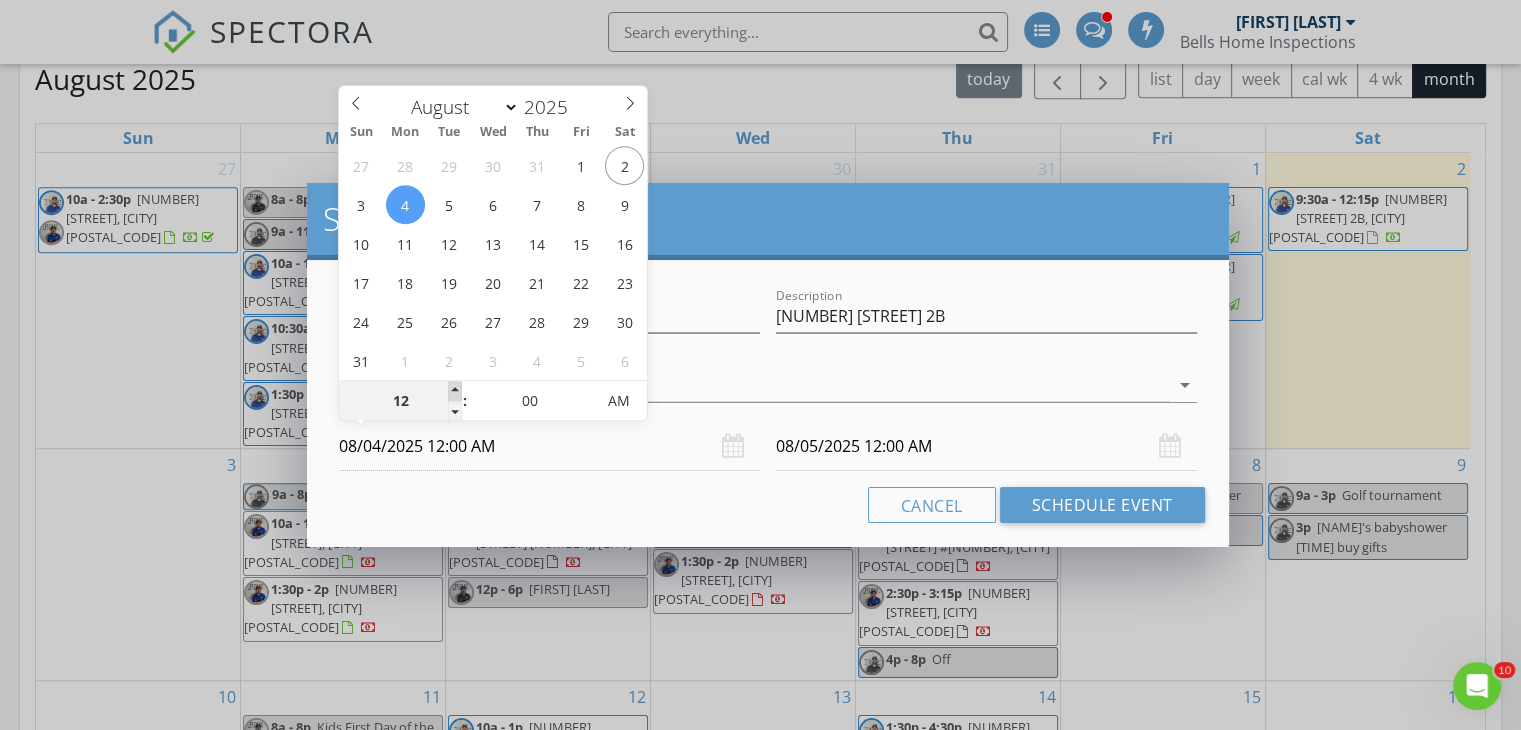 type on "01" 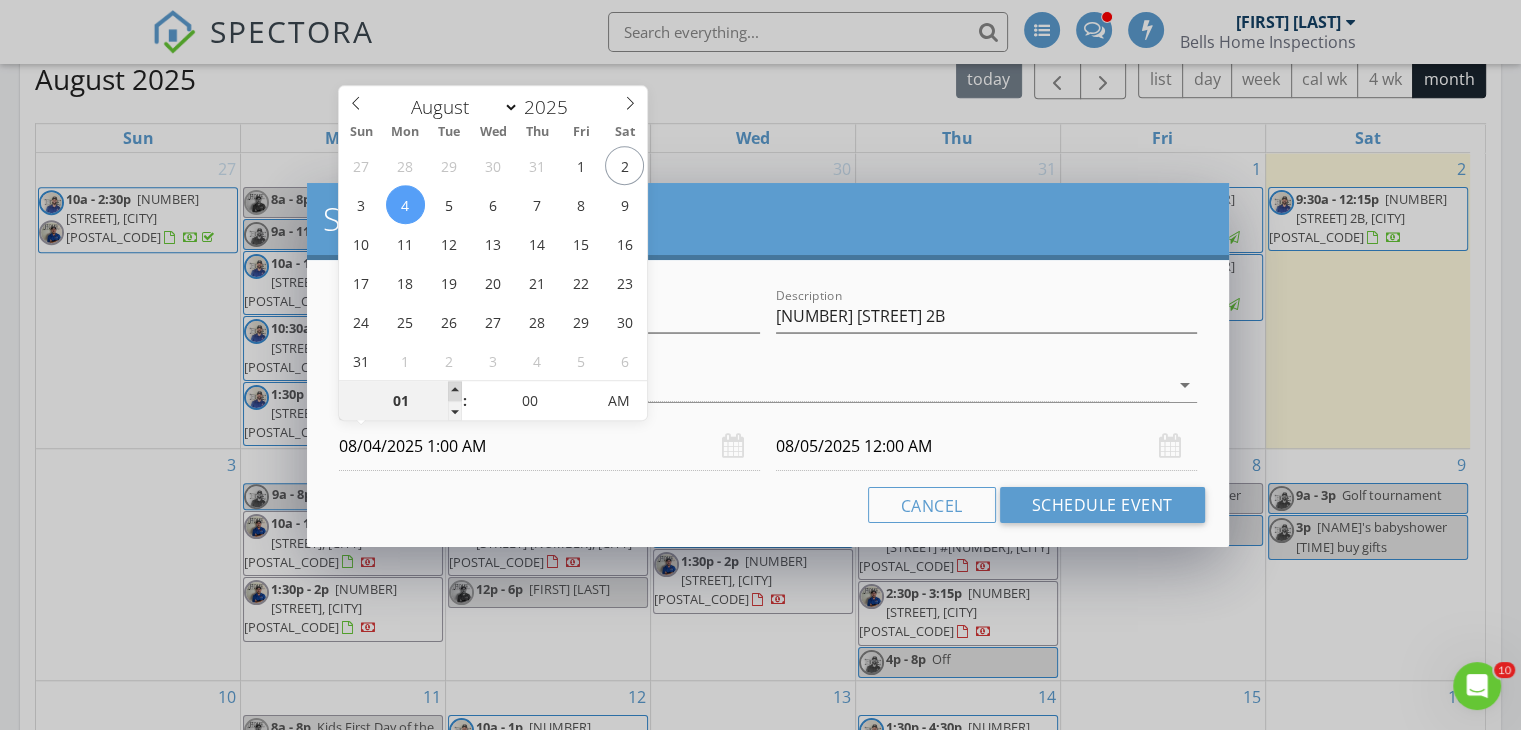 click at bounding box center [455, 391] 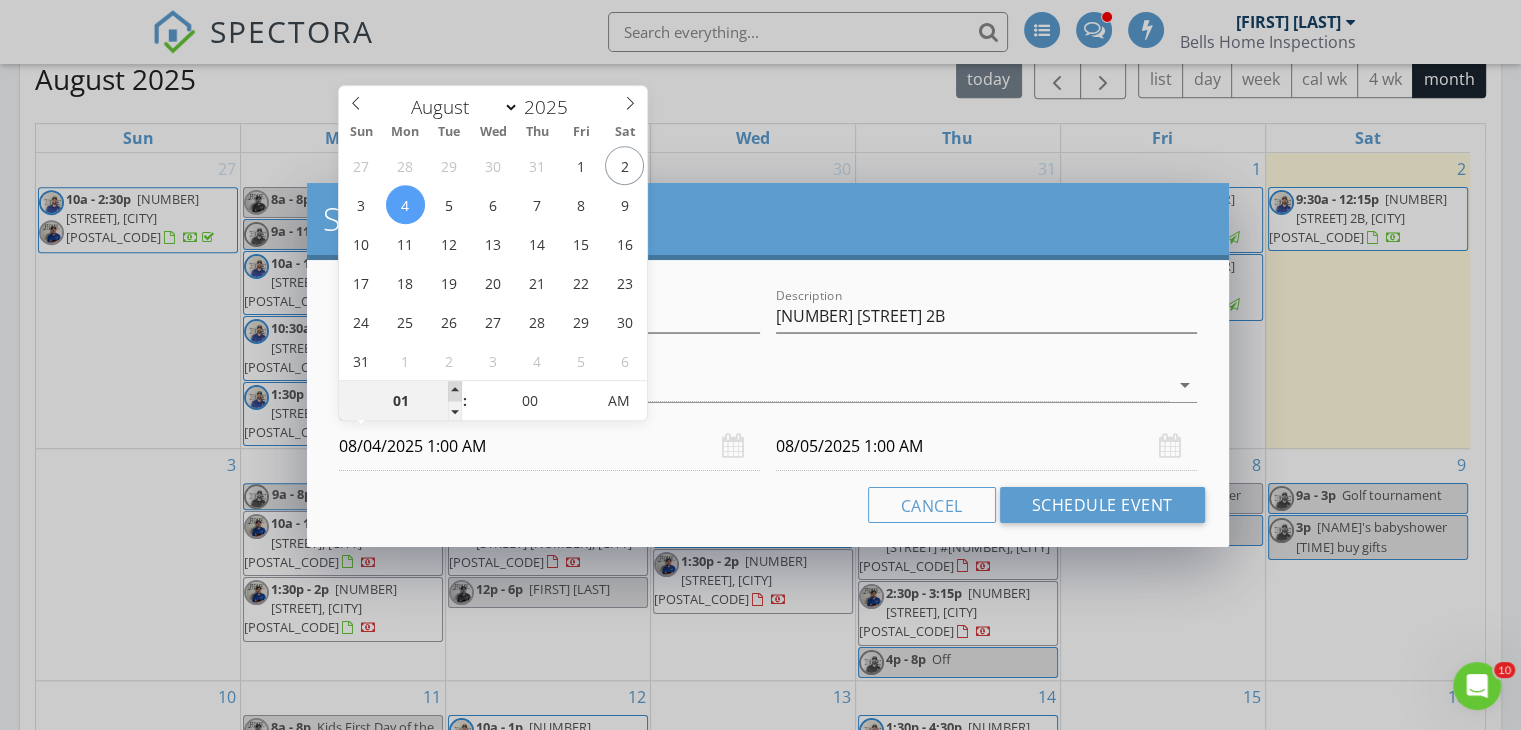 type on "02" 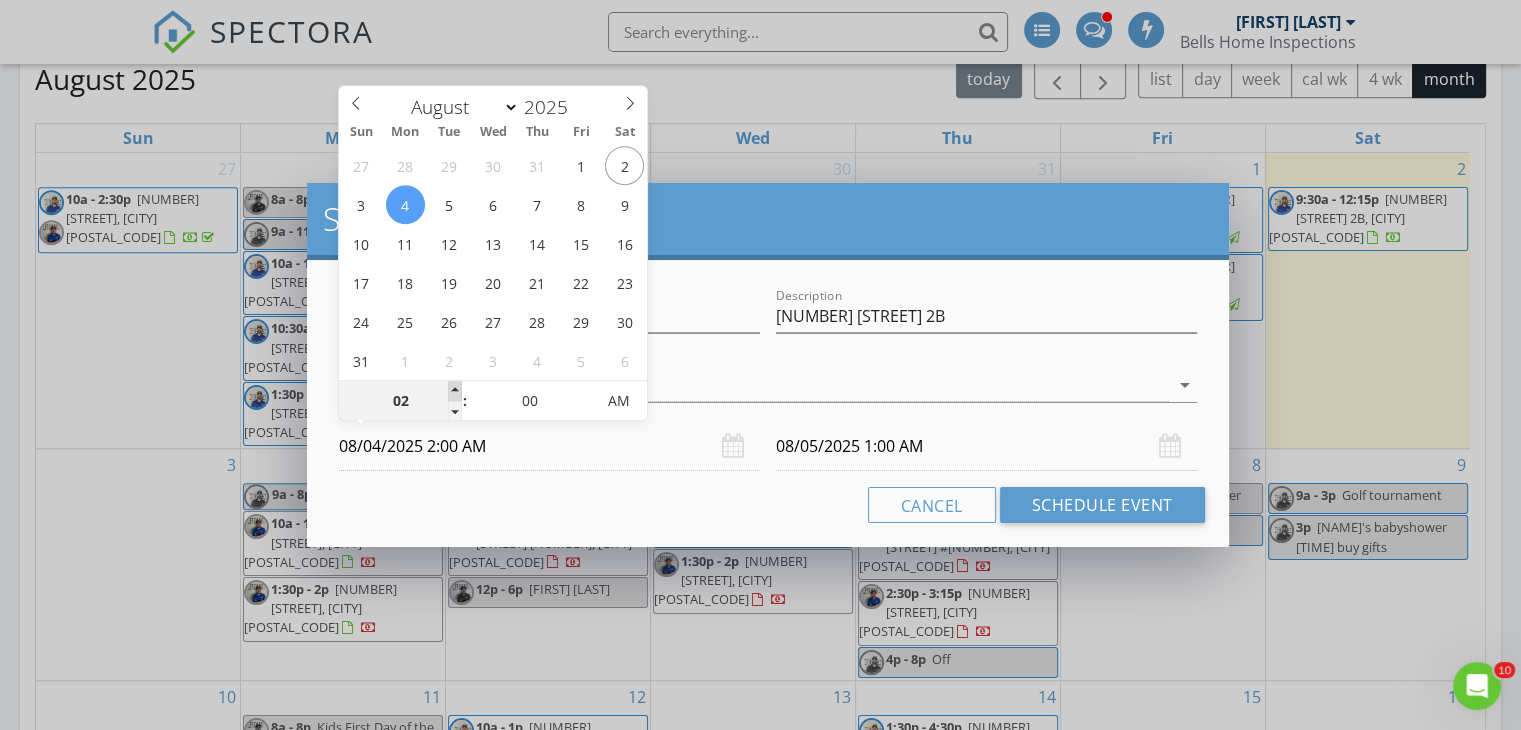 click at bounding box center (455, 391) 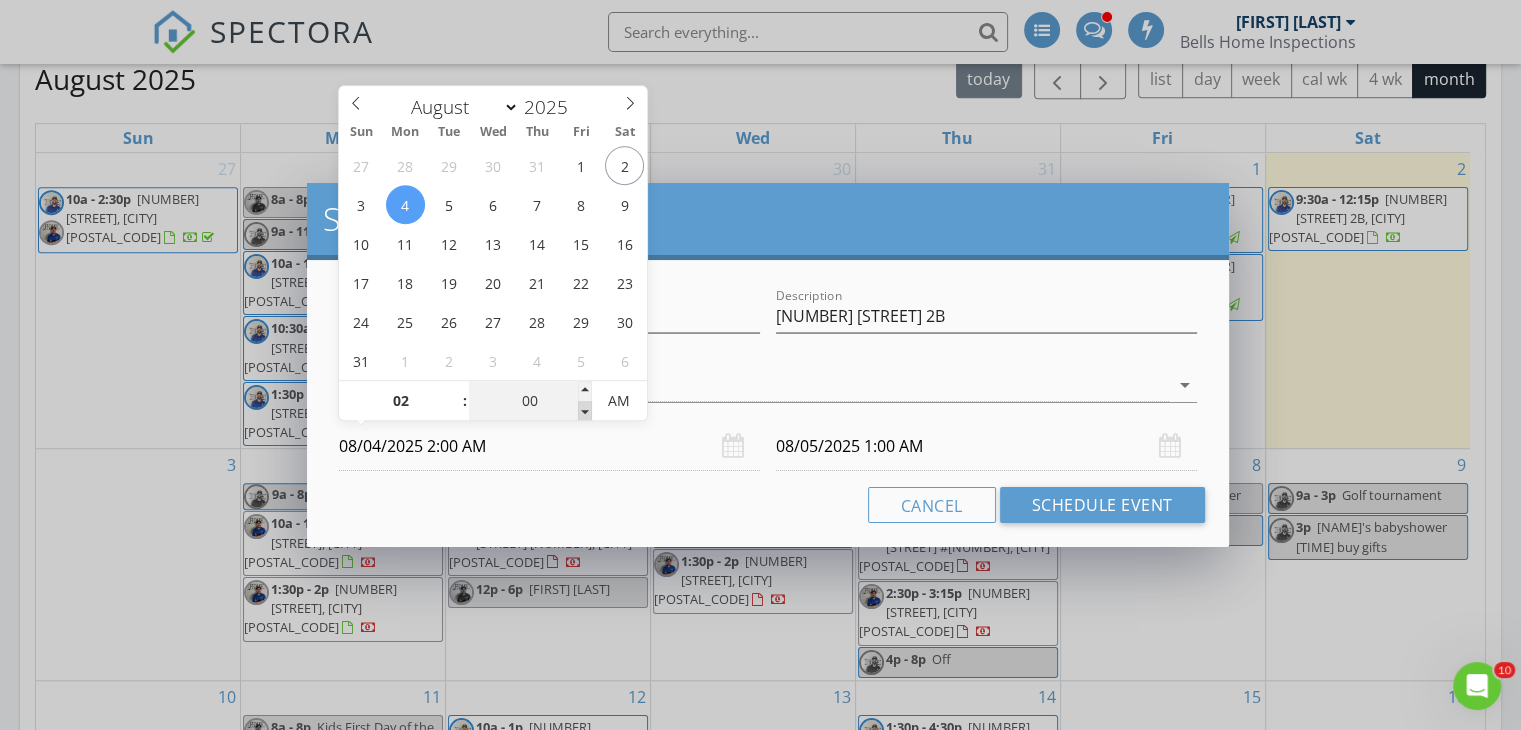 type on "02" 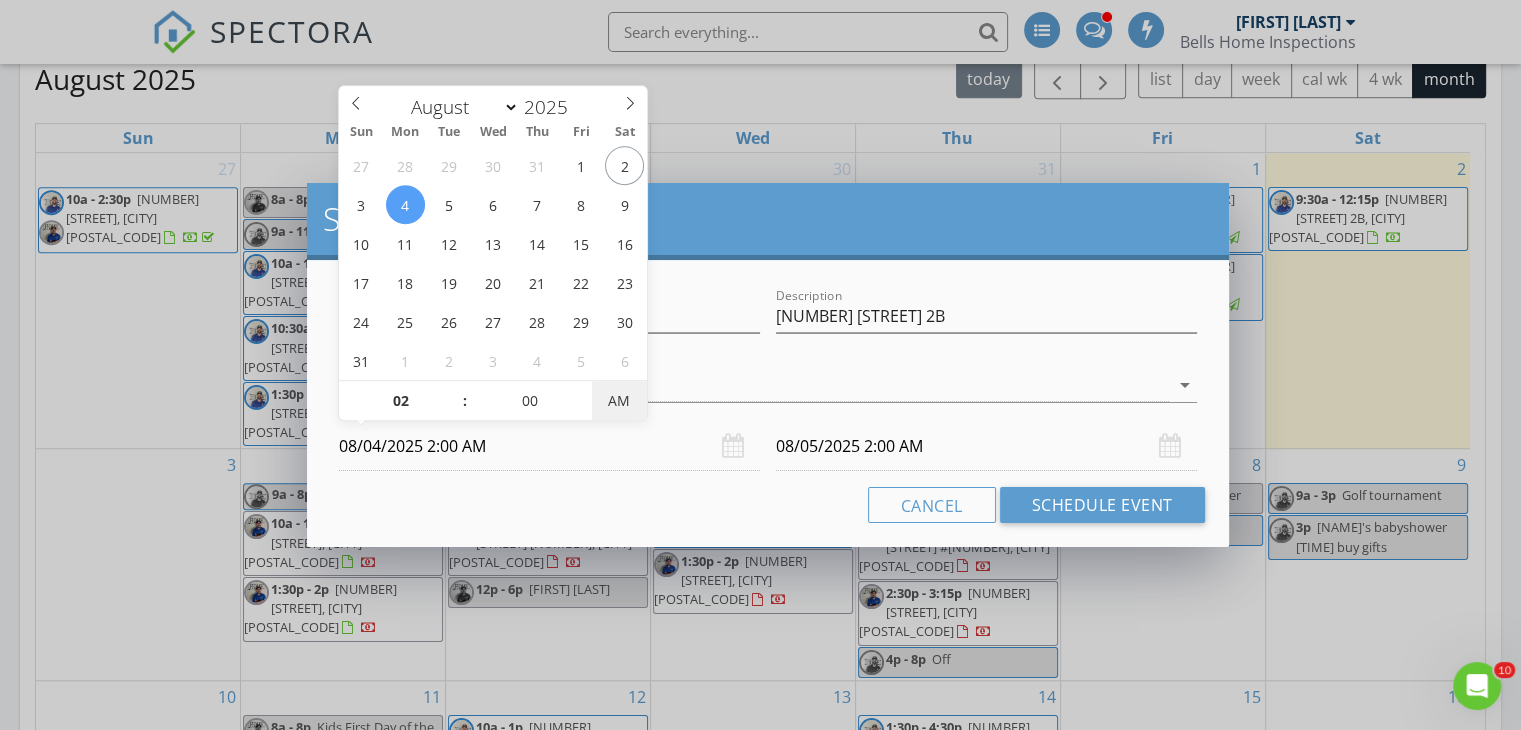 type on "08/04/2025 2:00 PM" 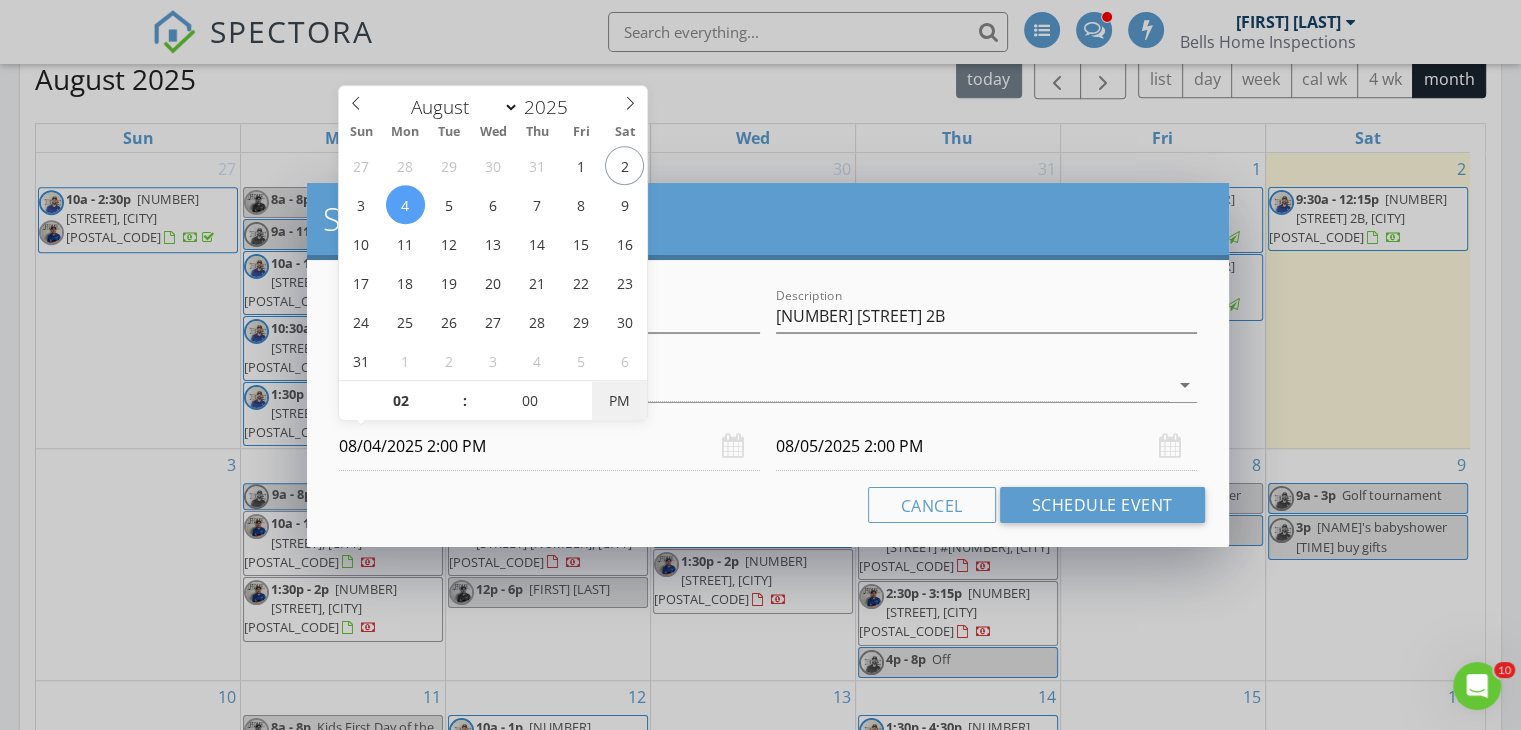click on "PM" at bounding box center [619, 401] 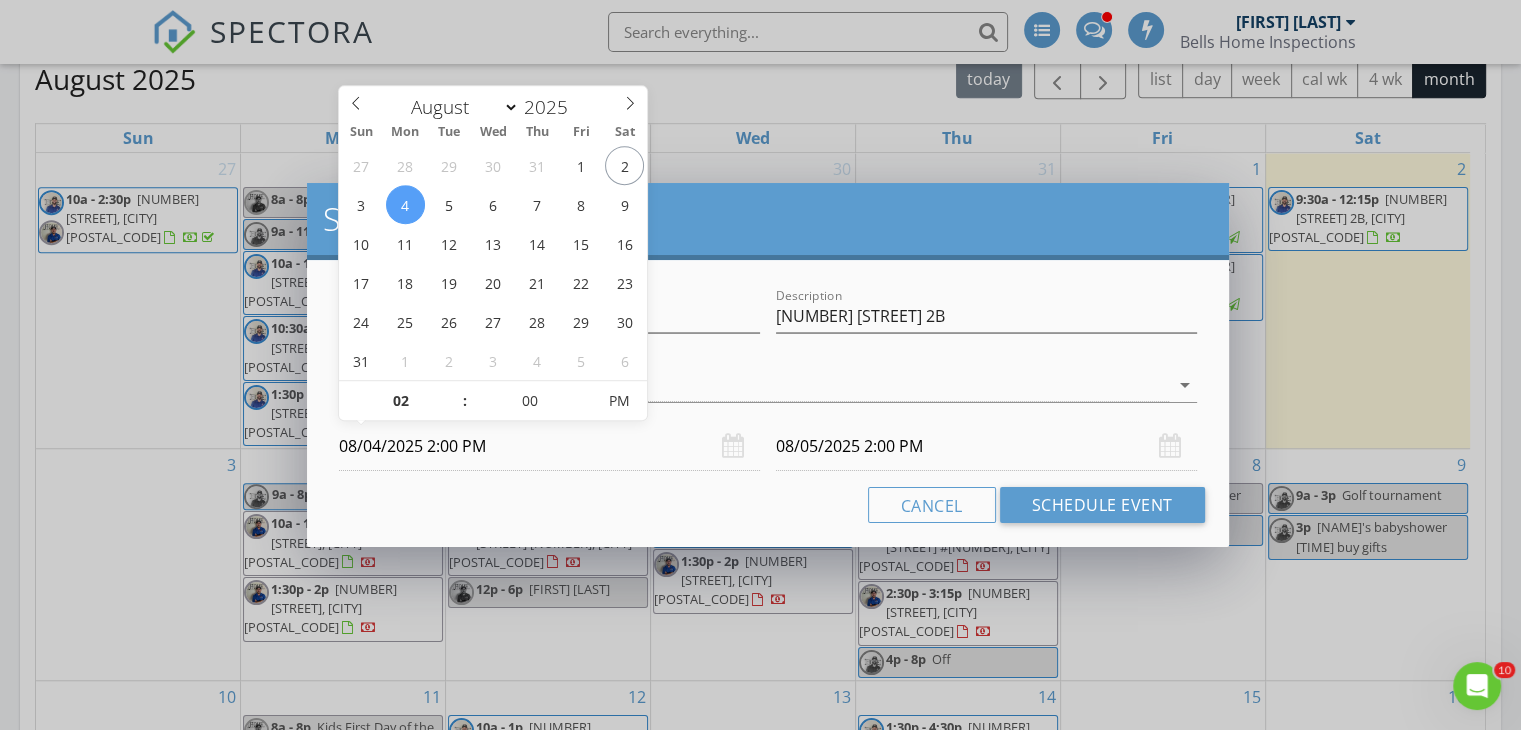 click on "08/05/2025 2:00 PM" at bounding box center [986, 446] 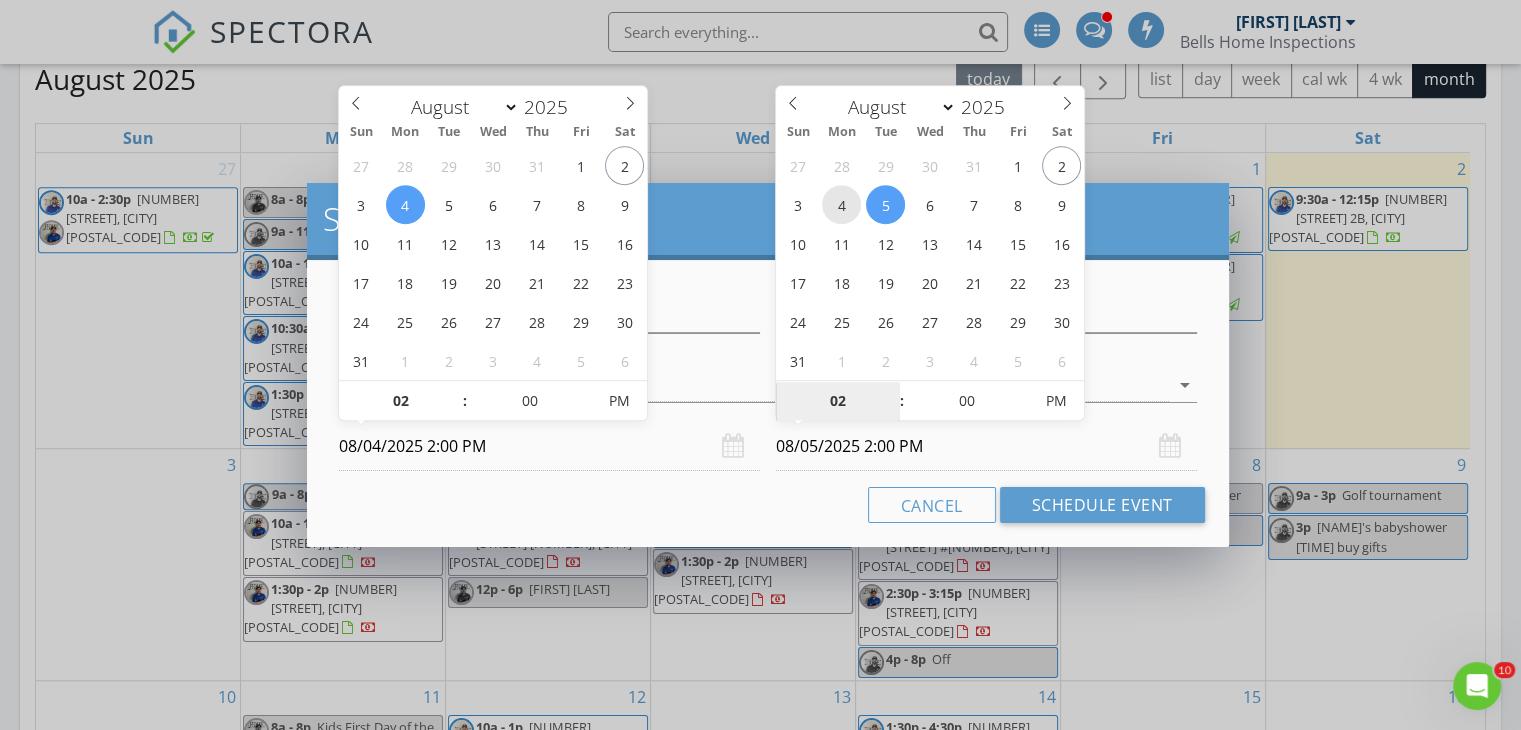 type on "08/04/2025 2:00 PM" 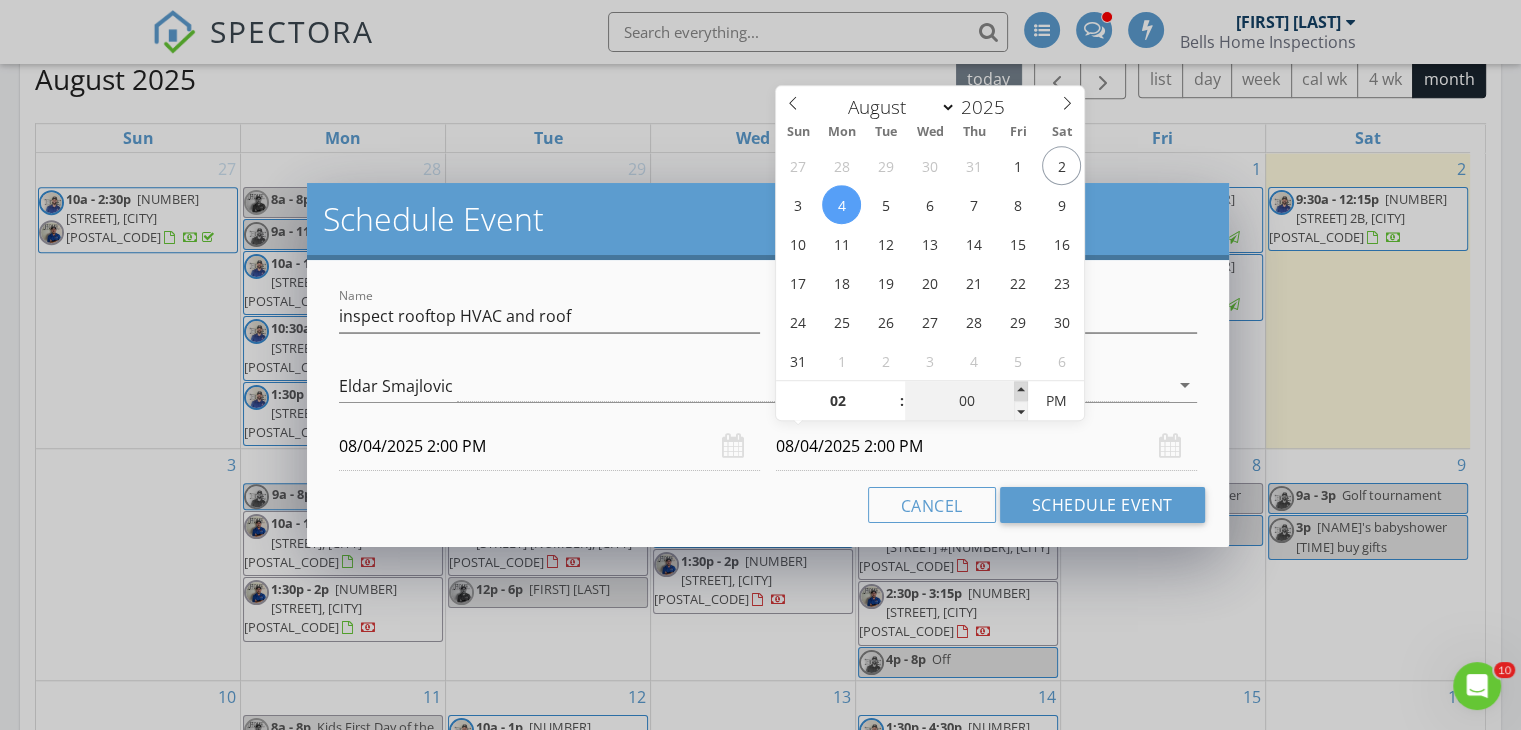 type on "05" 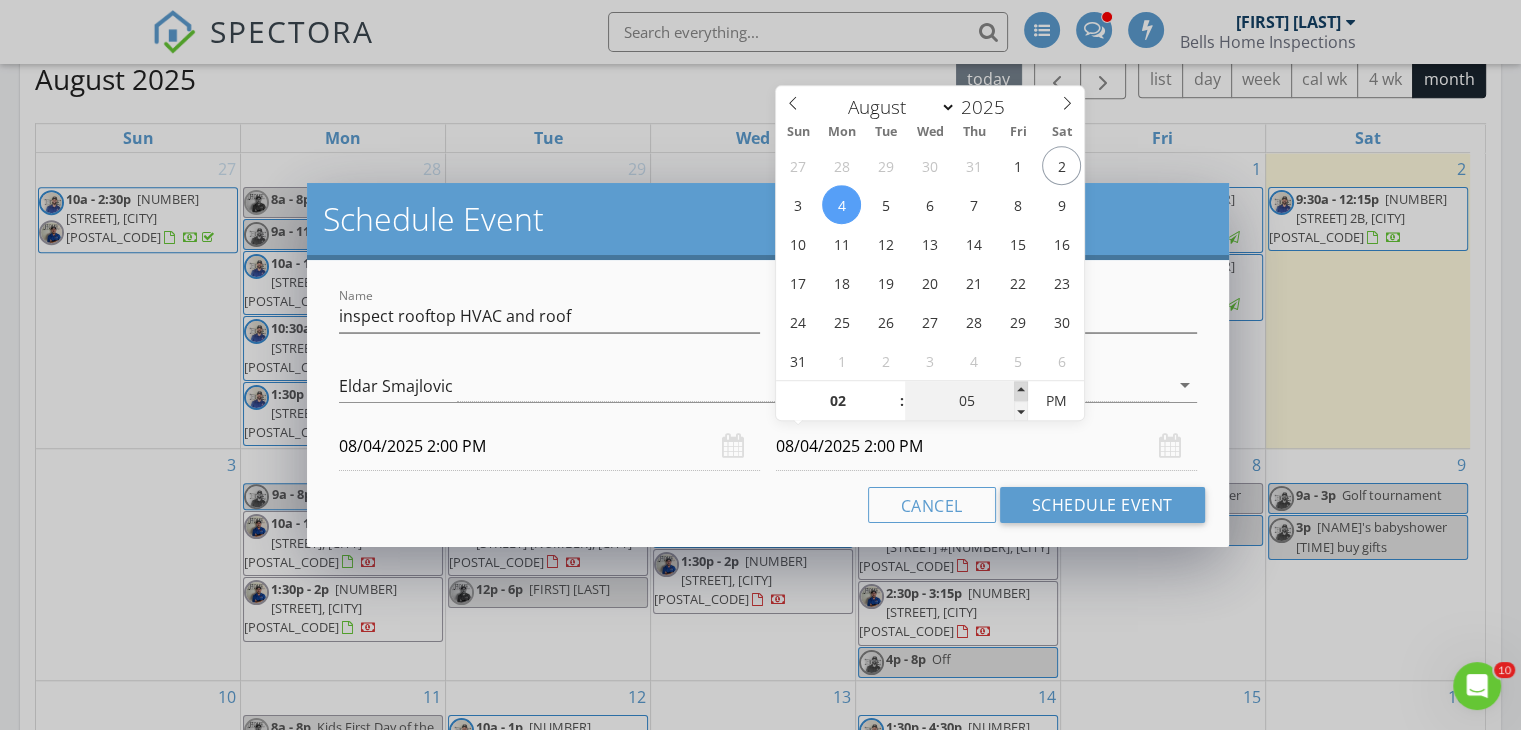 type on "08/04/2025 2:05 PM" 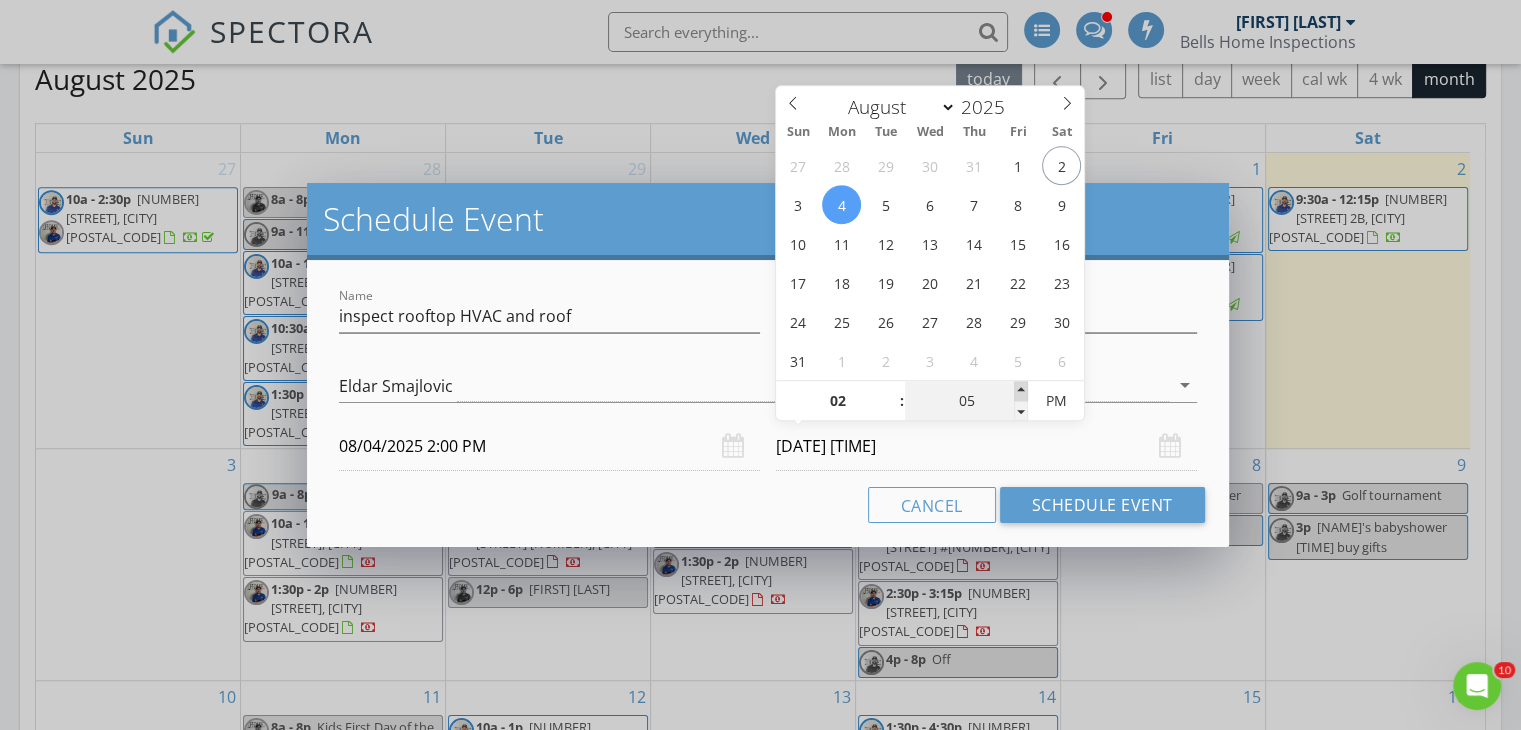 click at bounding box center (1021, 391) 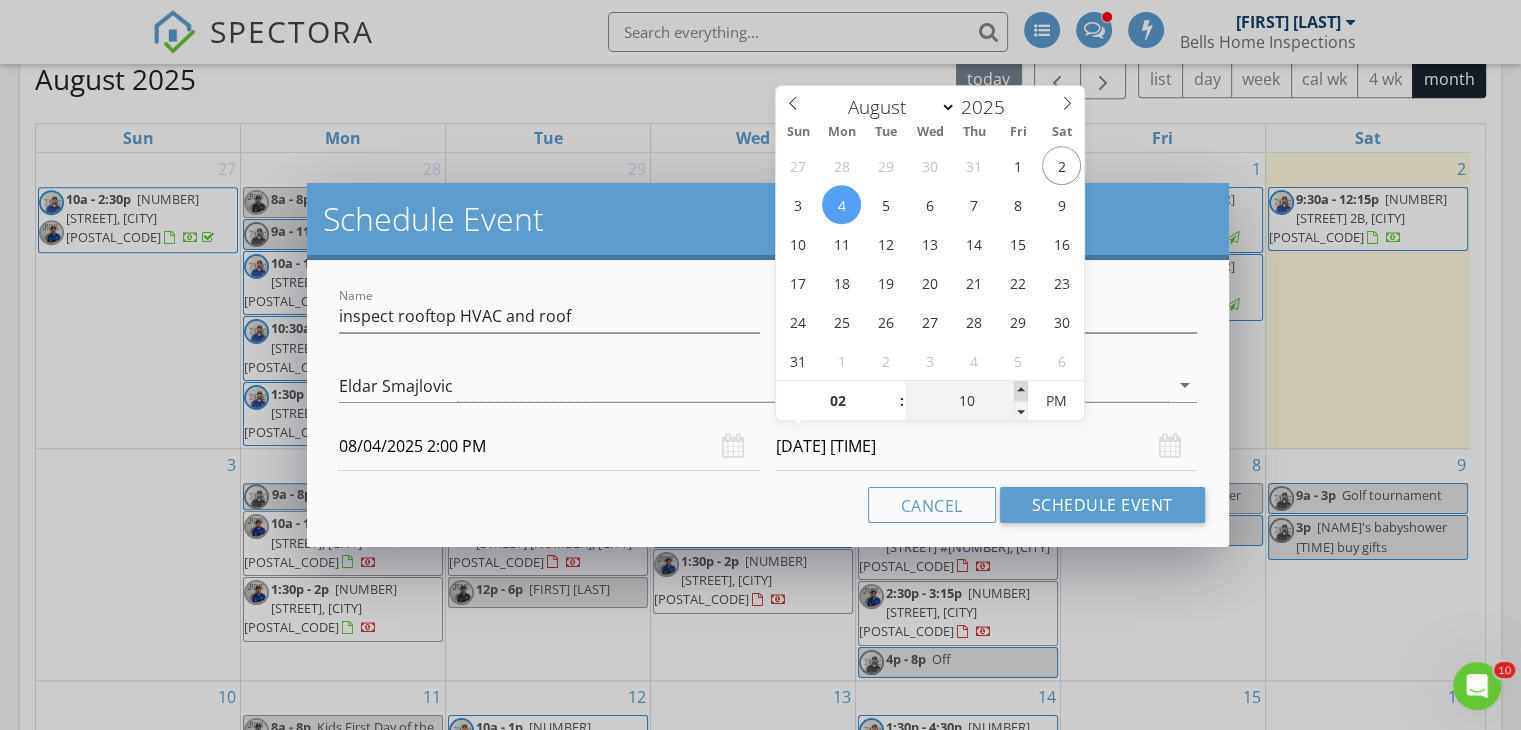 click at bounding box center [1021, 391] 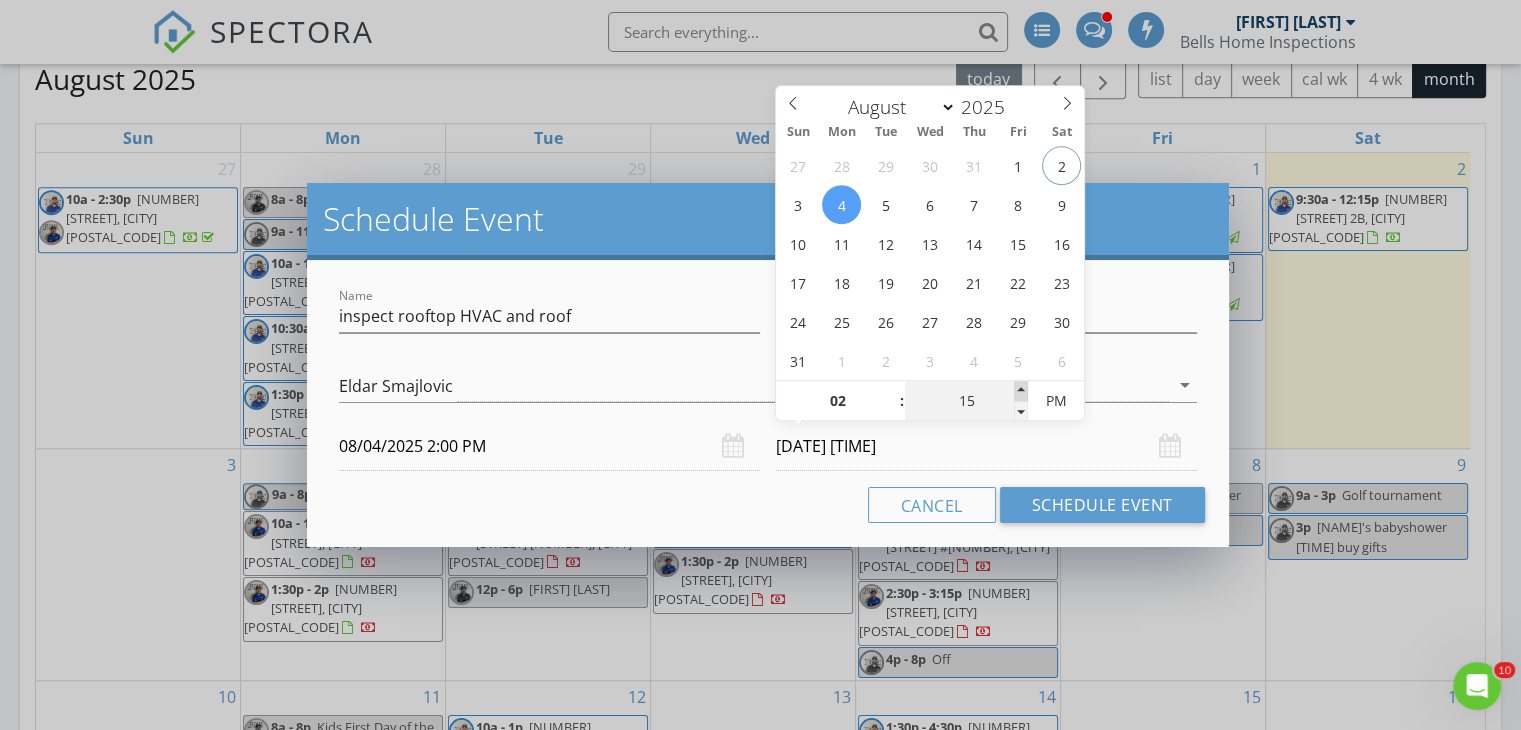 click at bounding box center (1021, 391) 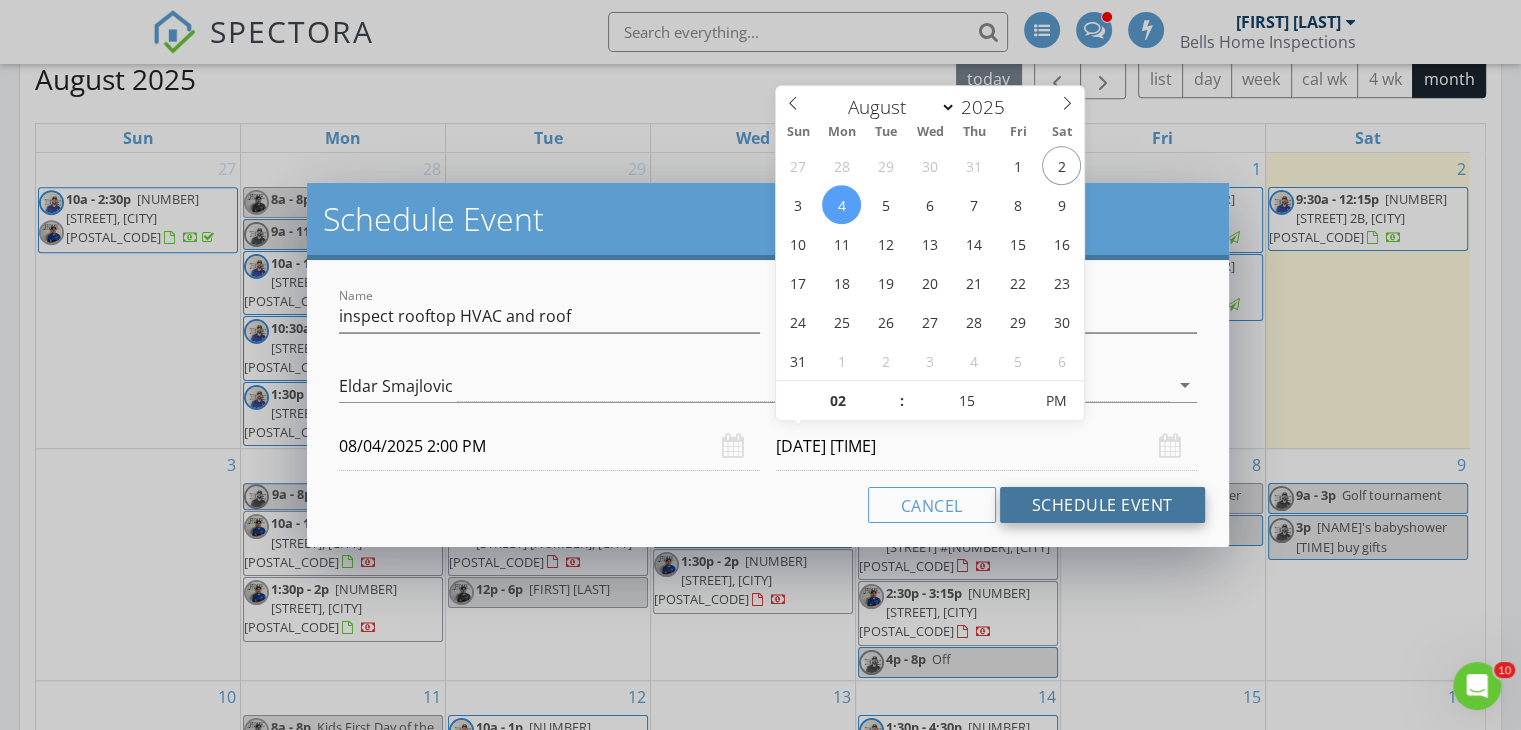 click on "Schedule Event" at bounding box center (1102, 505) 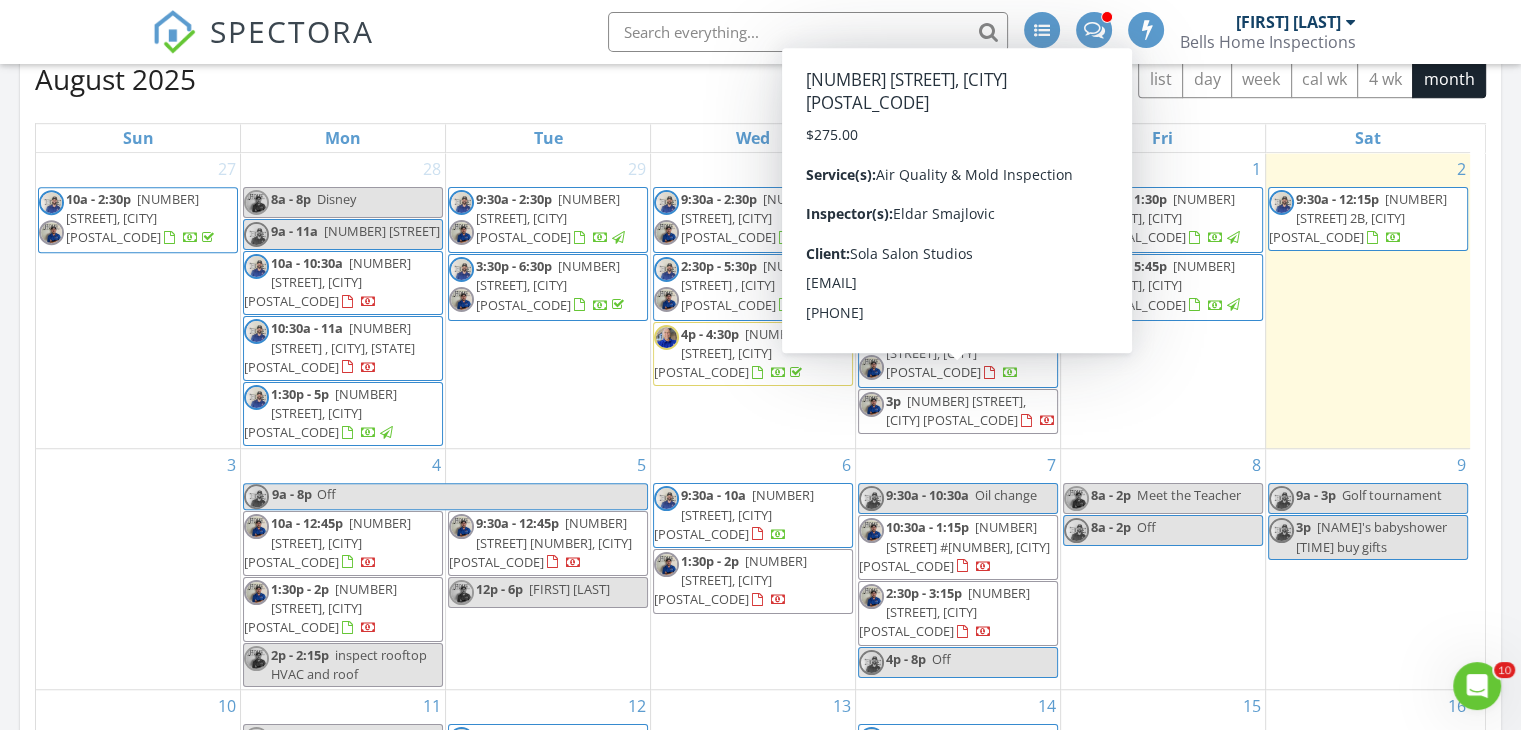 scroll, scrollTop: 84, scrollLeft: 0, axis: vertical 